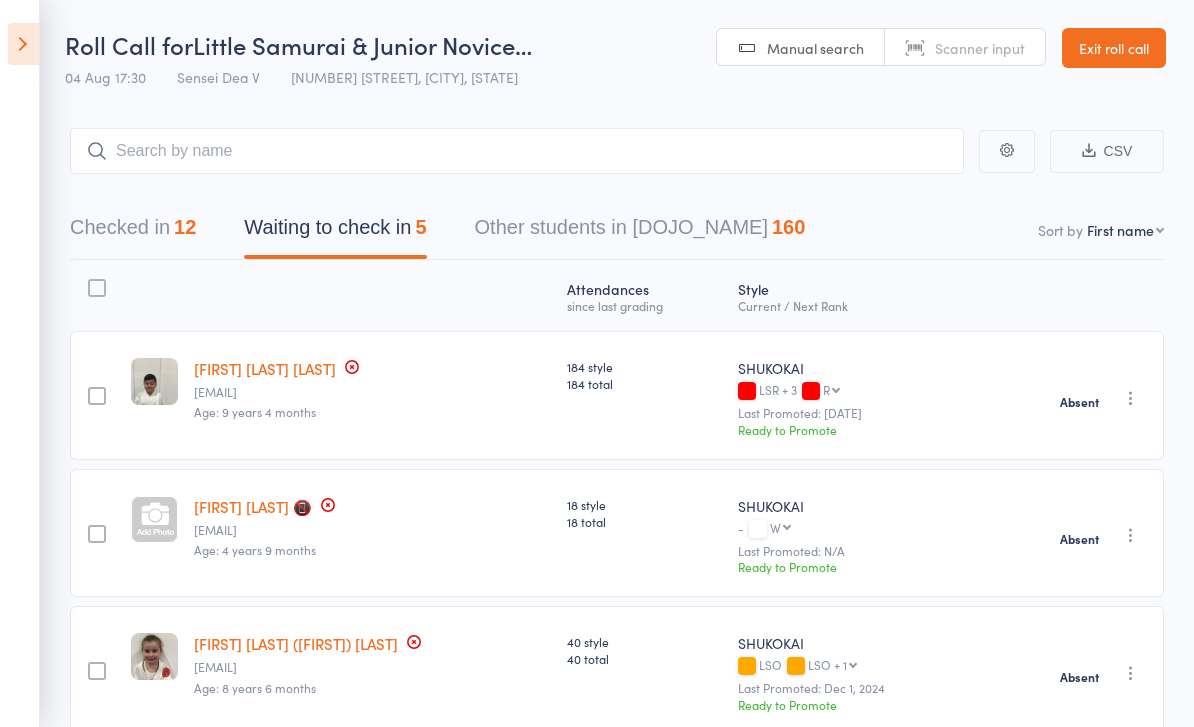 scroll, scrollTop: 56, scrollLeft: 0, axis: vertical 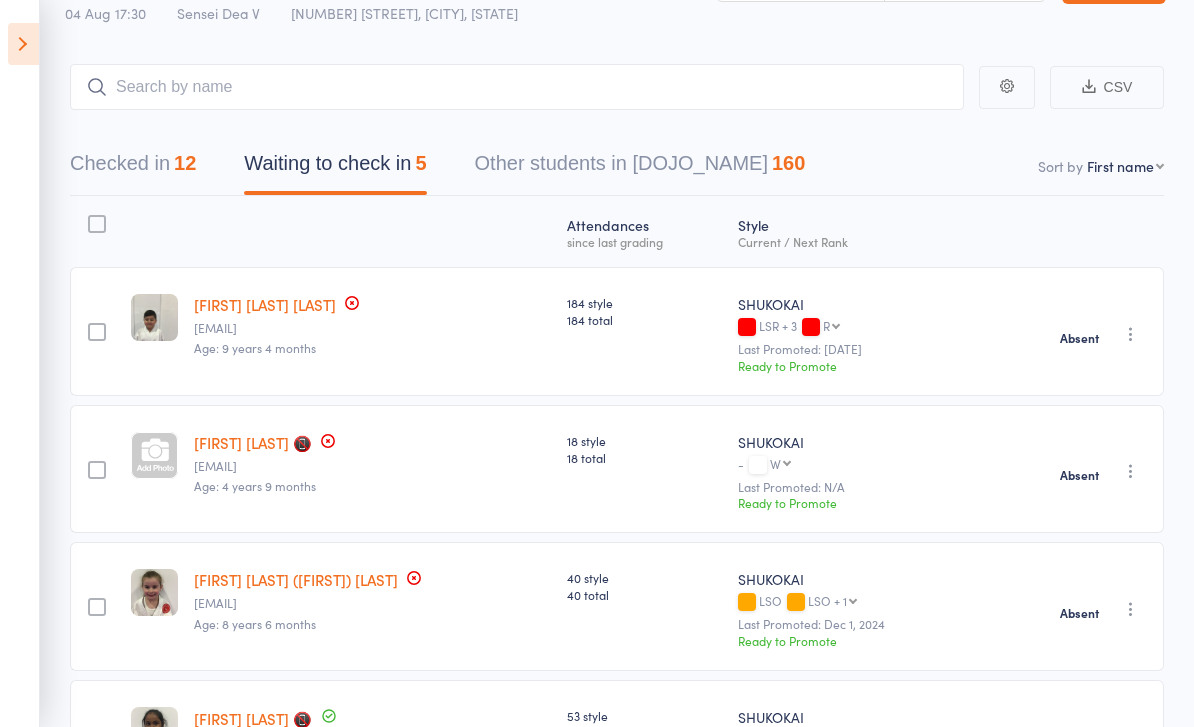 click on "Checked in  12" at bounding box center (133, 168) 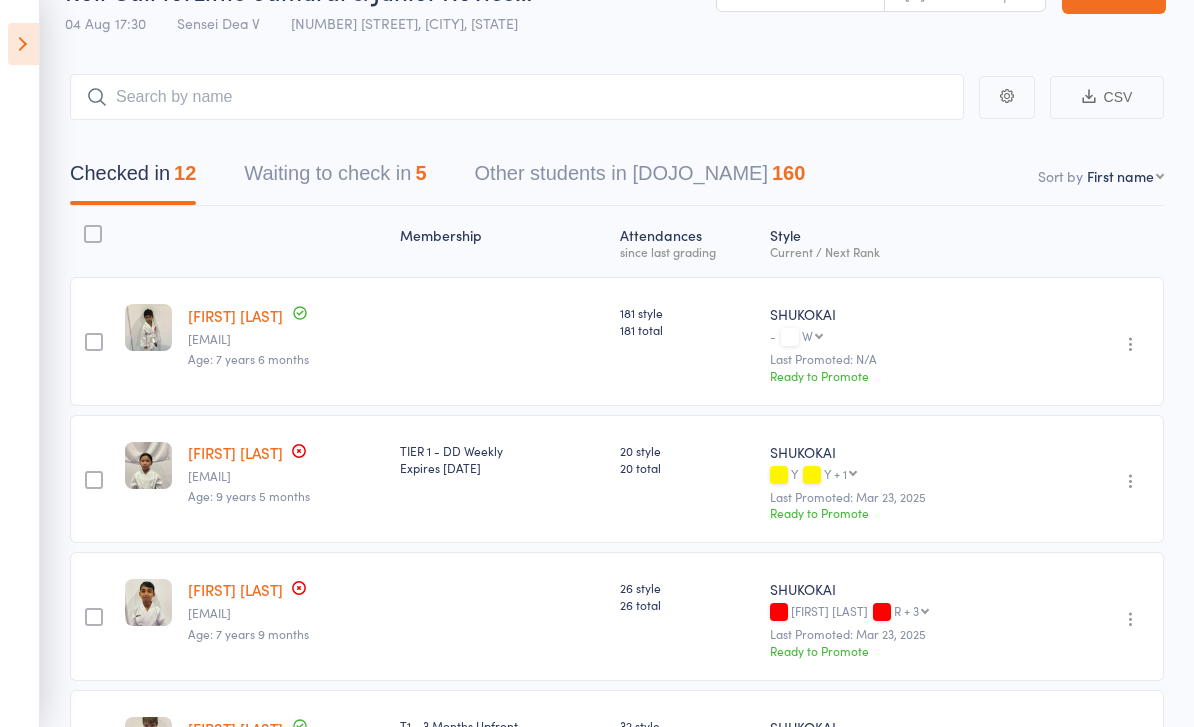 scroll, scrollTop: 62, scrollLeft: 0, axis: vertical 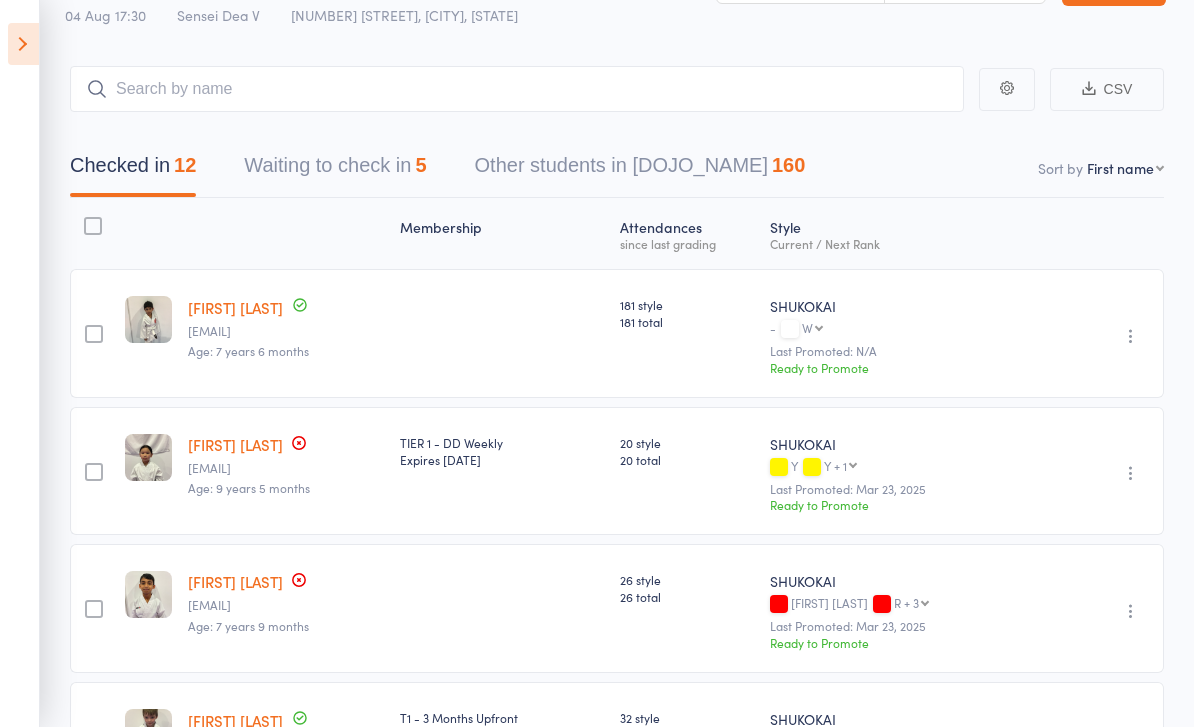 click at bounding box center (23, 44) 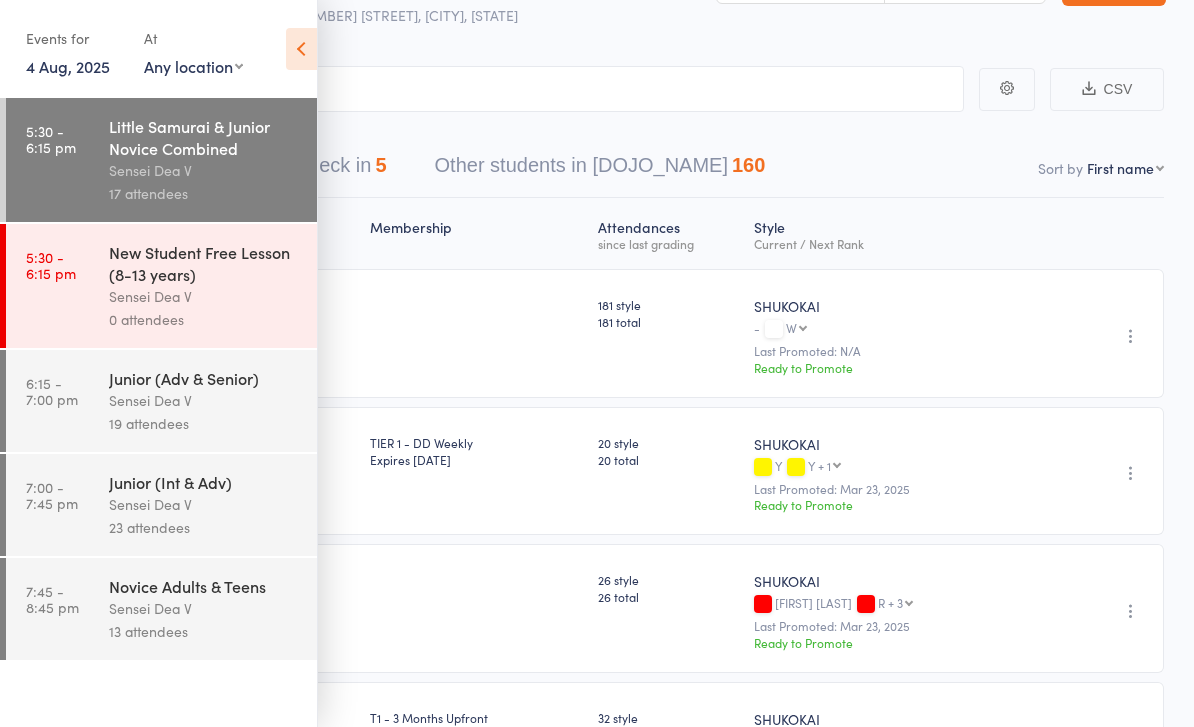 click on "[TIME] - [TIME] Junior (Adv & Senior) Sensei Dea V [NUMBER] attendees" at bounding box center [161, 401] 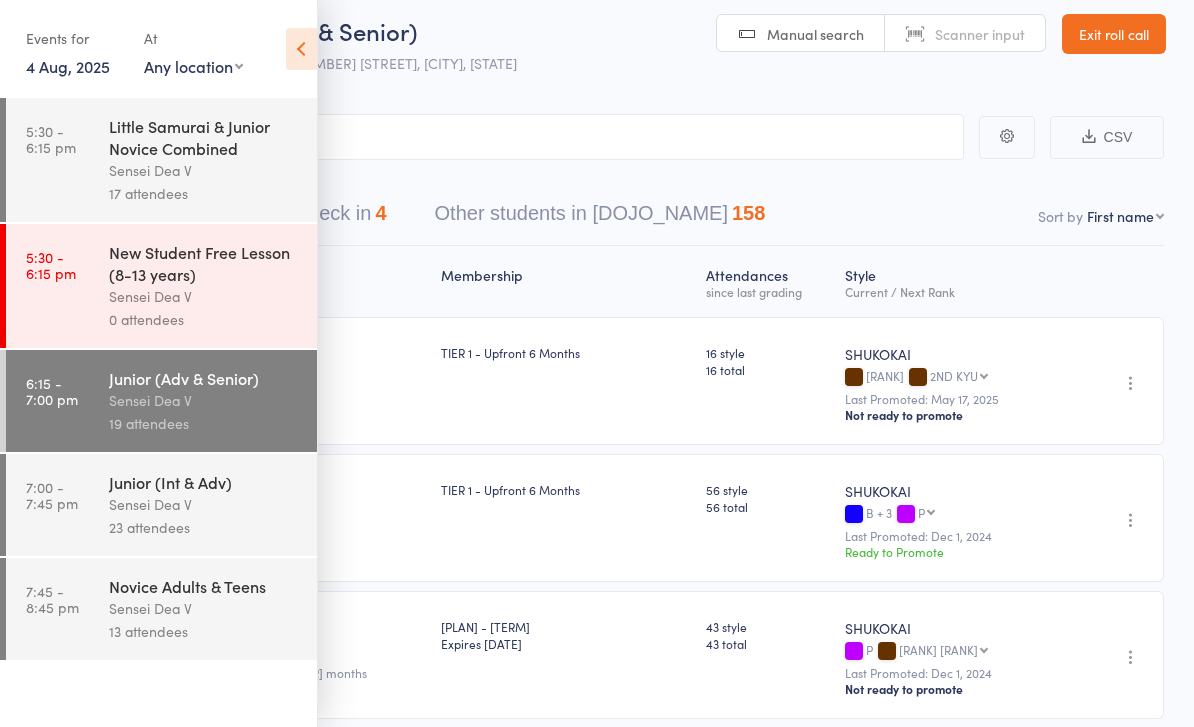 click on "Events for 4 Aug, 2025 4 Aug, 2025
August 2025
Sun Mon Tue Wed Thu Fri Sat
31
27
28
29
30
31
01
02
32
03
04
05
06
07
08
09
33
10
11
12
13
14
15
16
34
17
18
19
20
21
22
23
35
24
25
26
27
28
29
30" at bounding box center [158, 50] 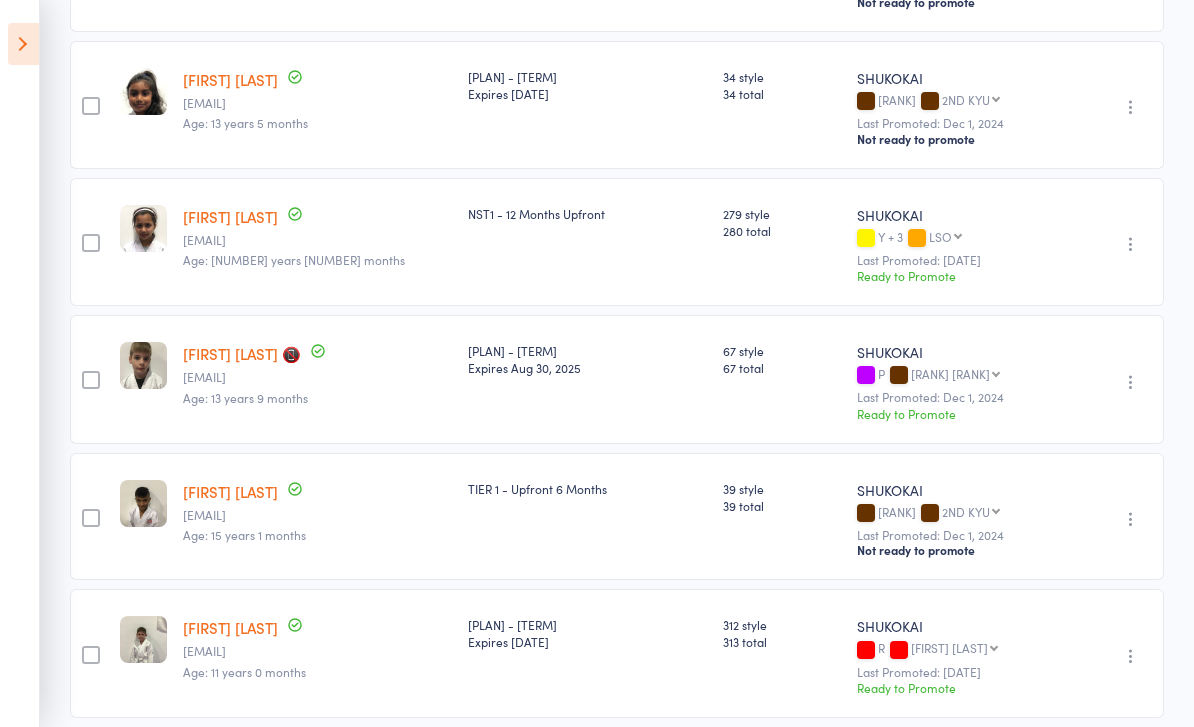 scroll, scrollTop: 1681, scrollLeft: 0, axis: vertical 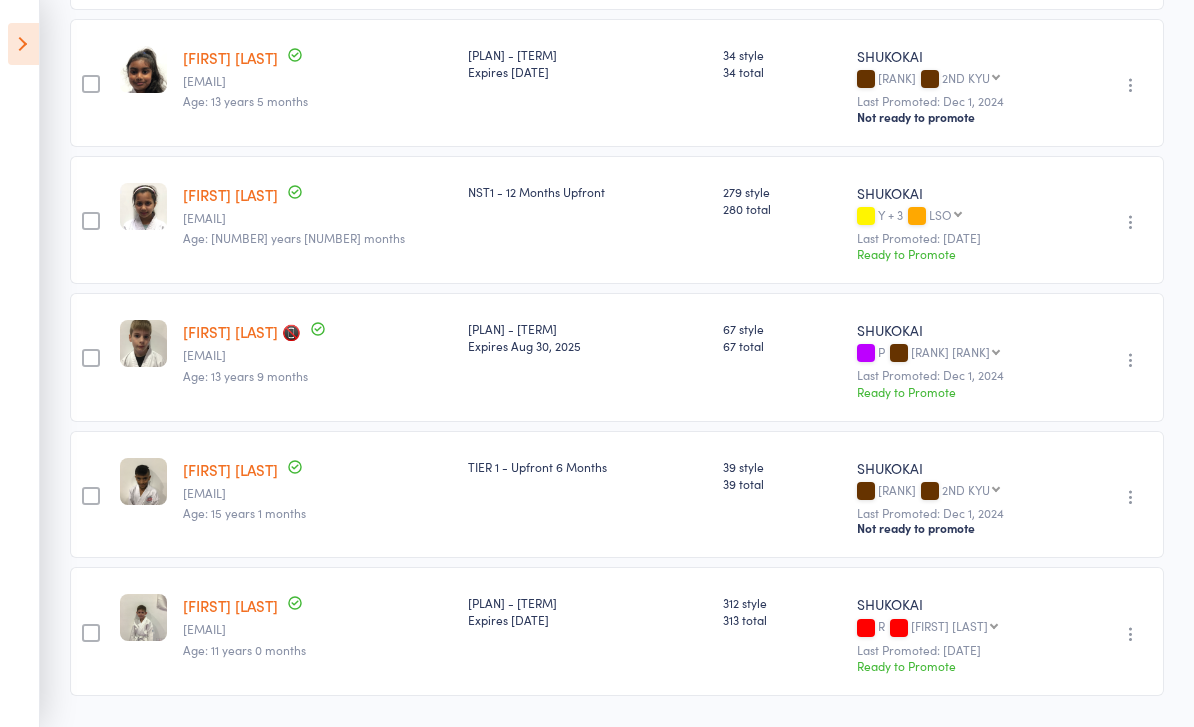 click at bounding box center [23, 44] 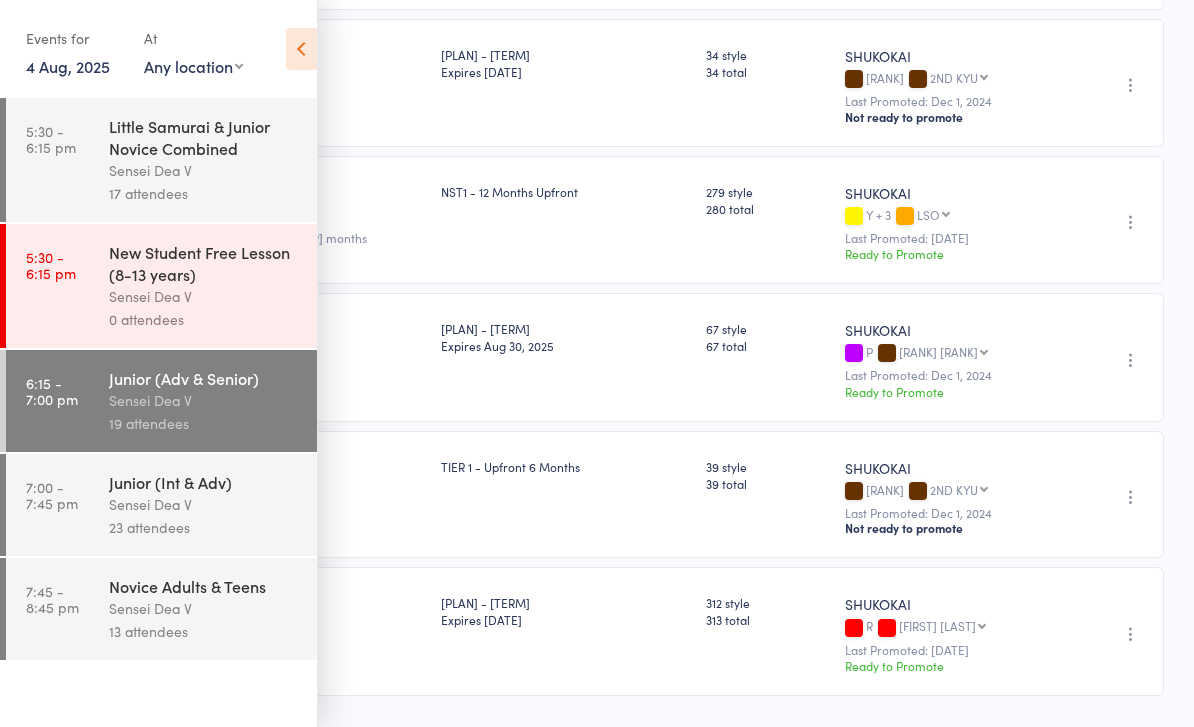 click on "Sensei Dea V" at bounding box center [204, 608] 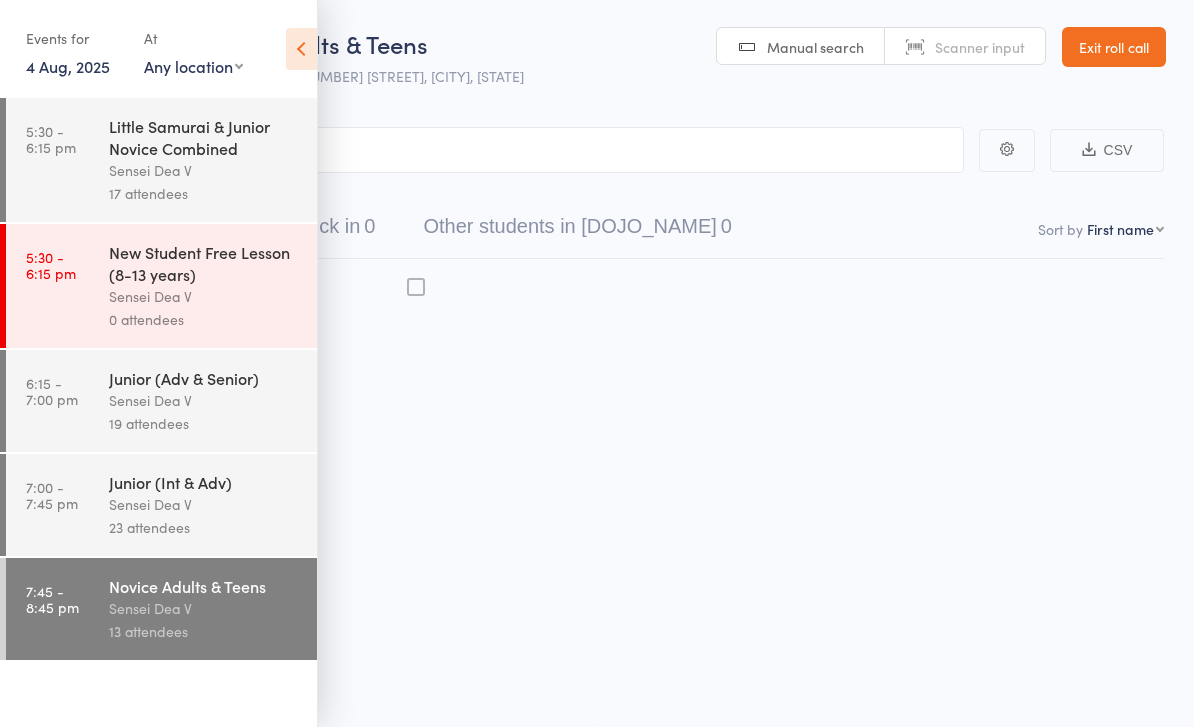 scroll, scrollTop: 14, scrollLeft: 0, axis: vertical 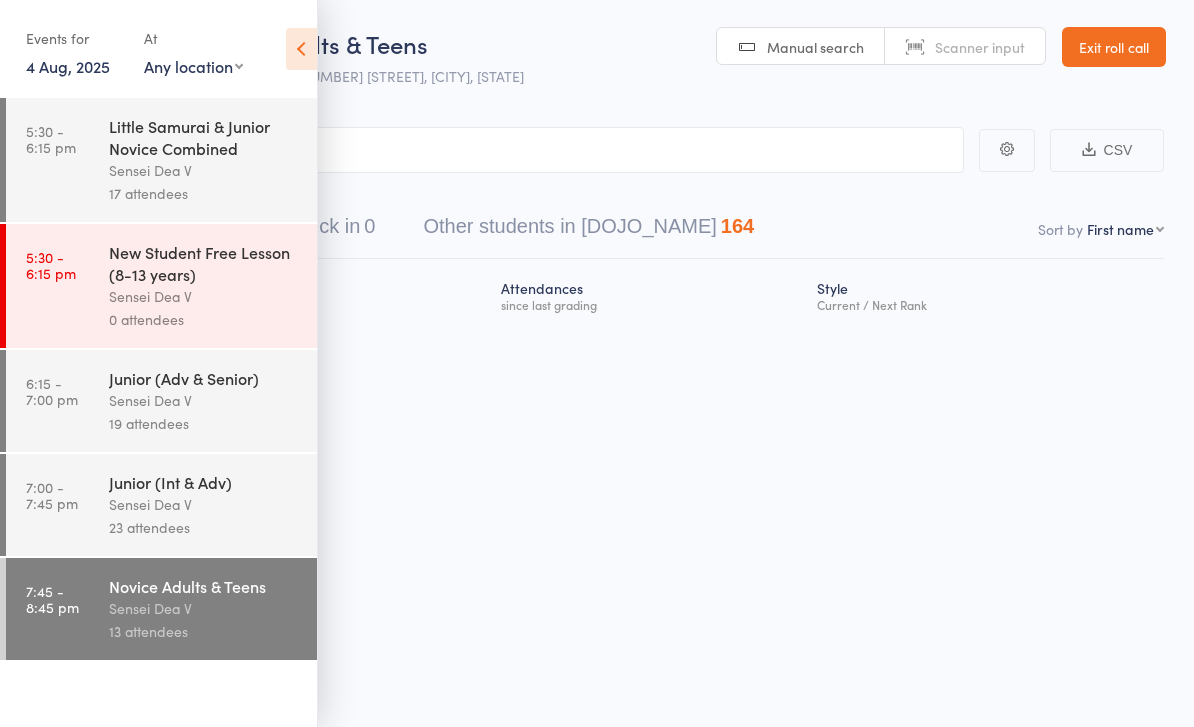 click on "[TIME] - [TIME] Junior (Int & Adv) Sensei Dea V [NUMBER] attendees" at bounding box center [161, 505] 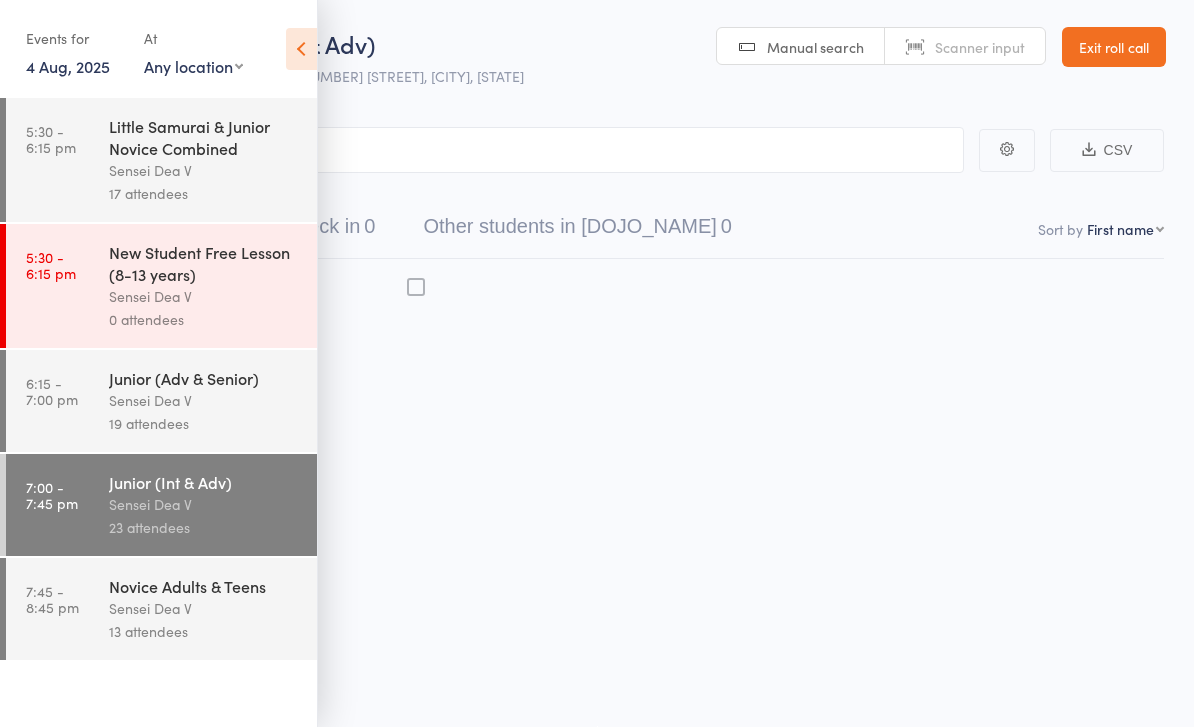 click at bounding box center (301, 49) 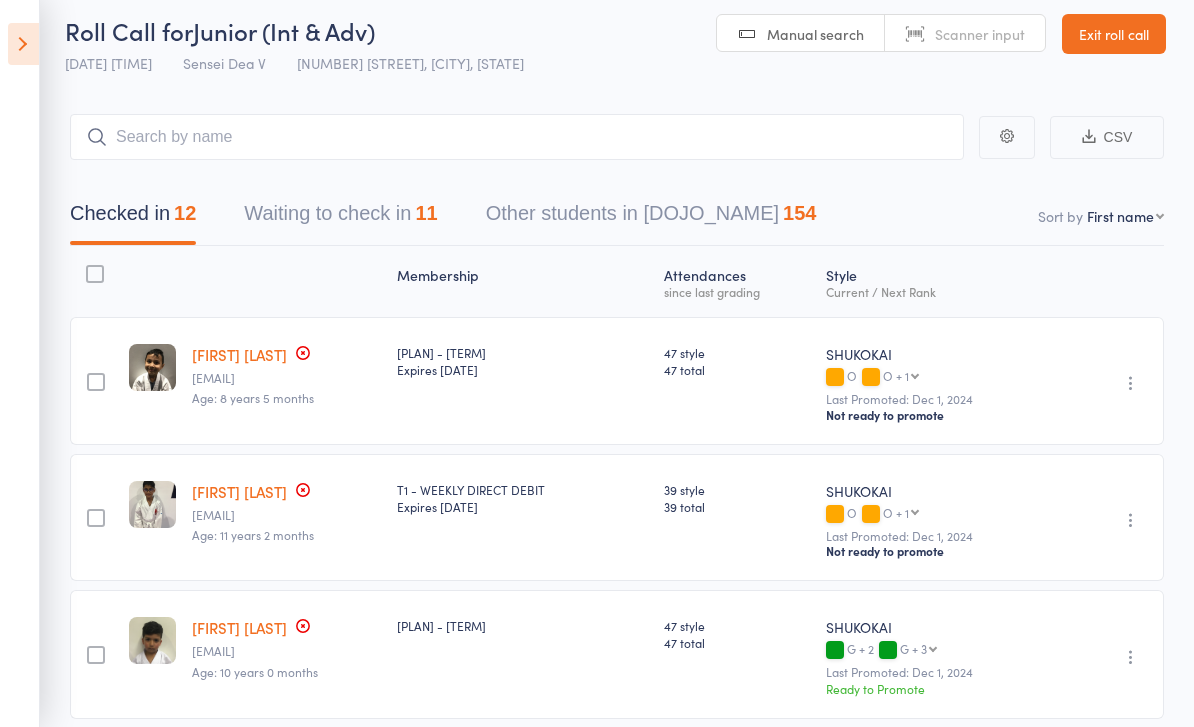 click on "Roll Call for Junior (Int & Adv) [DATE] [TIME] Sensei Dea V [NUMBER] [STREET], [CITY] Manual search Scanner input Exit roll call" at bounding box center [597, 35] 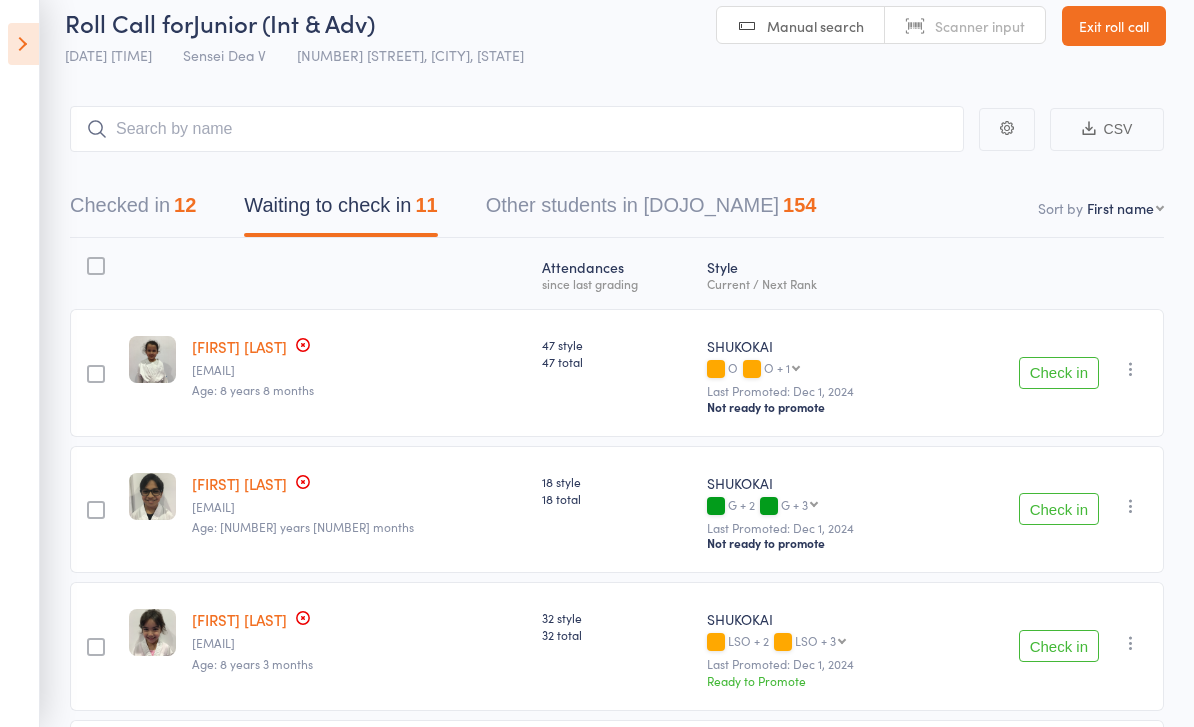 scroll, scrollTop: 22, scrollLeft: 0, axis: vertical 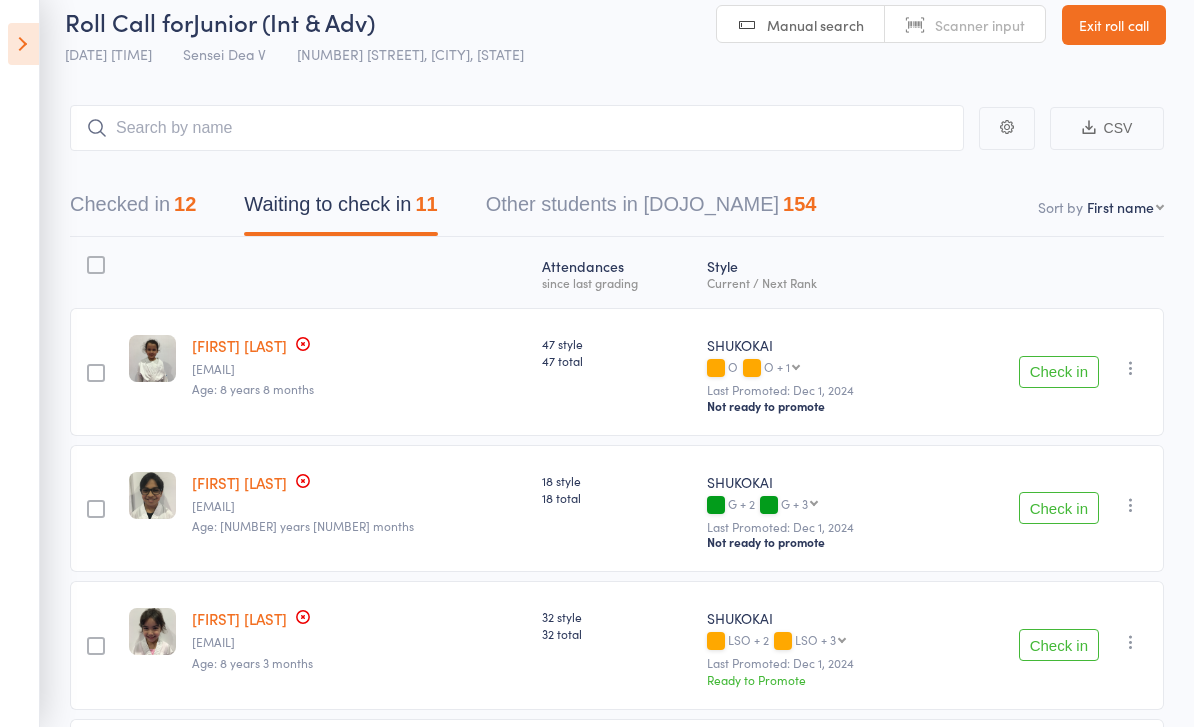 click on "Check in" at bounding box center [1059, 372] 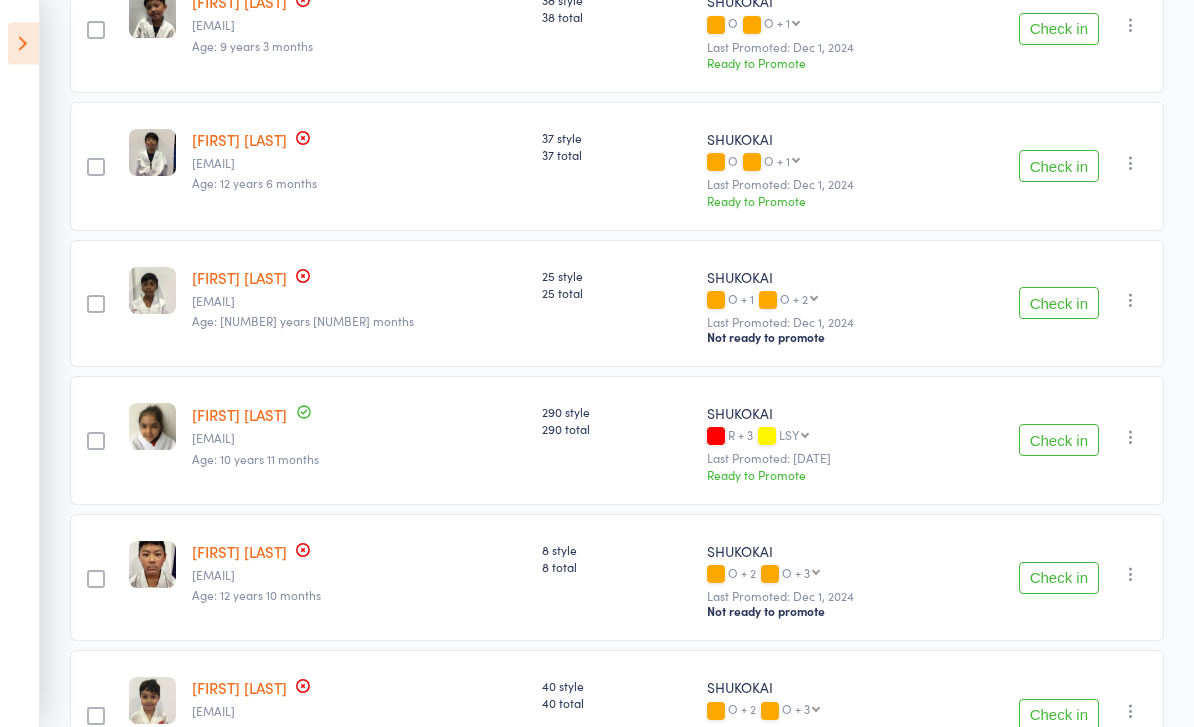 scroll, scrollTop: 915, scrollLeft: 0, axis: vertical 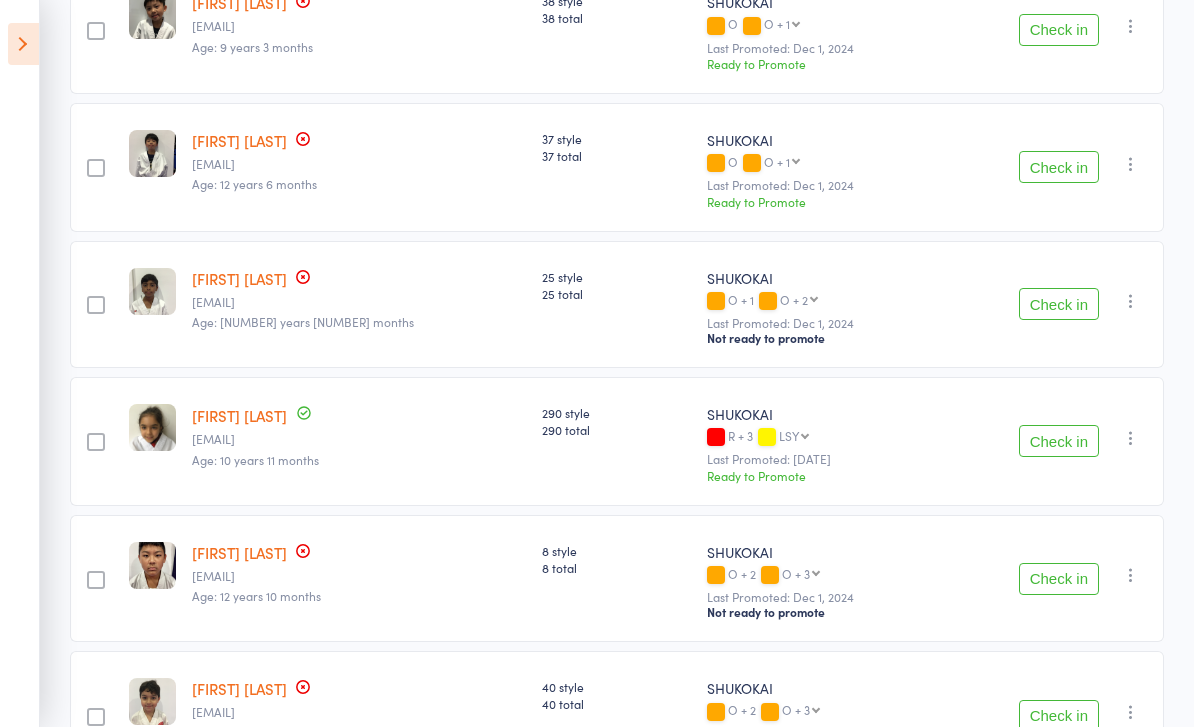 click on "Check in" at bounding box center [1059, 441] 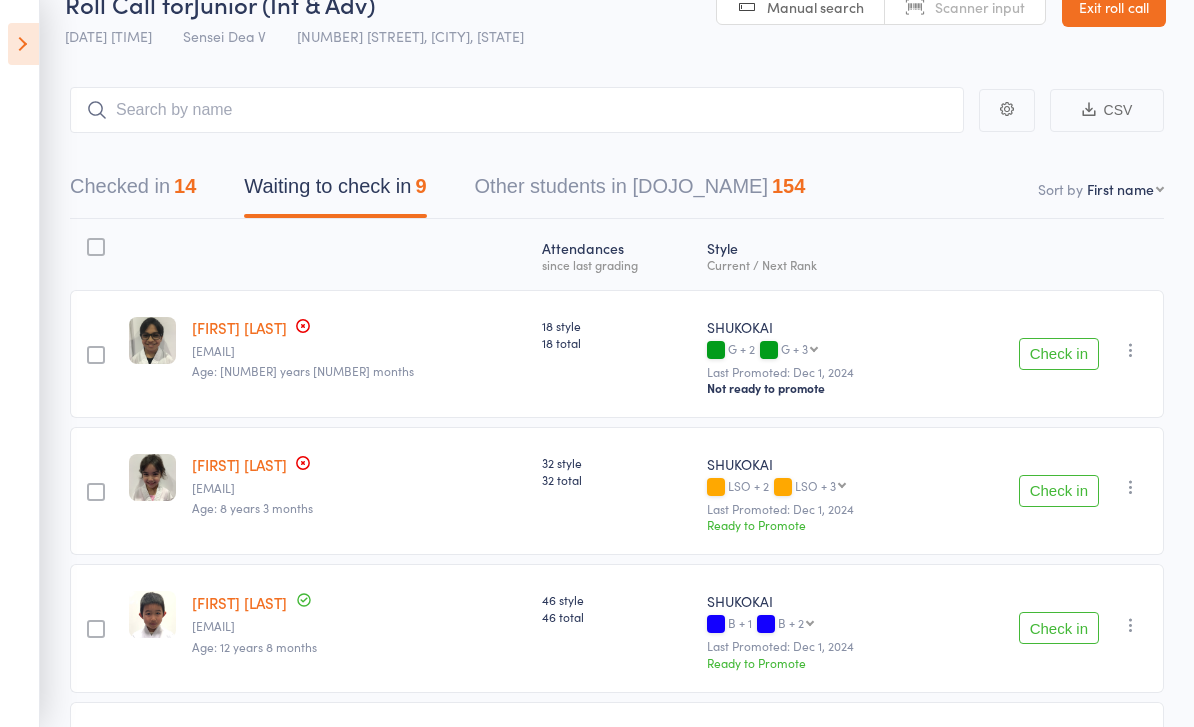 scroll, scrollTop: 21, scrollLeft: 0, axis: vertical 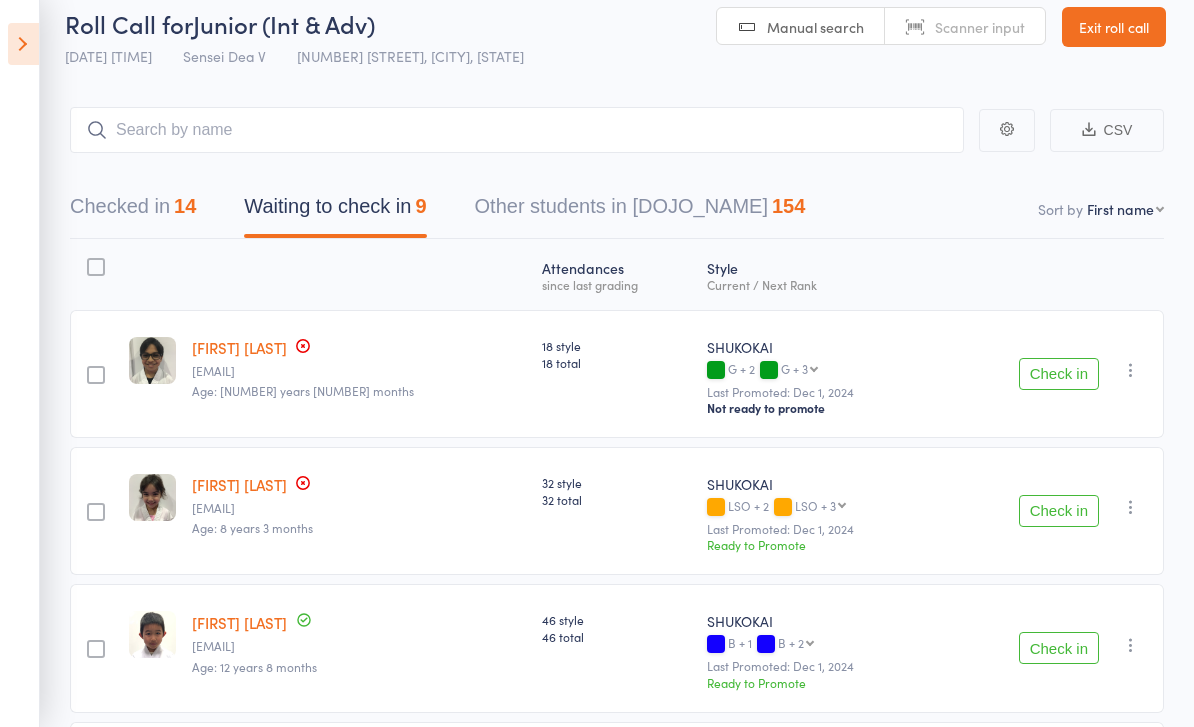 click on "Checked in  14" at bounding box center (133, 211) 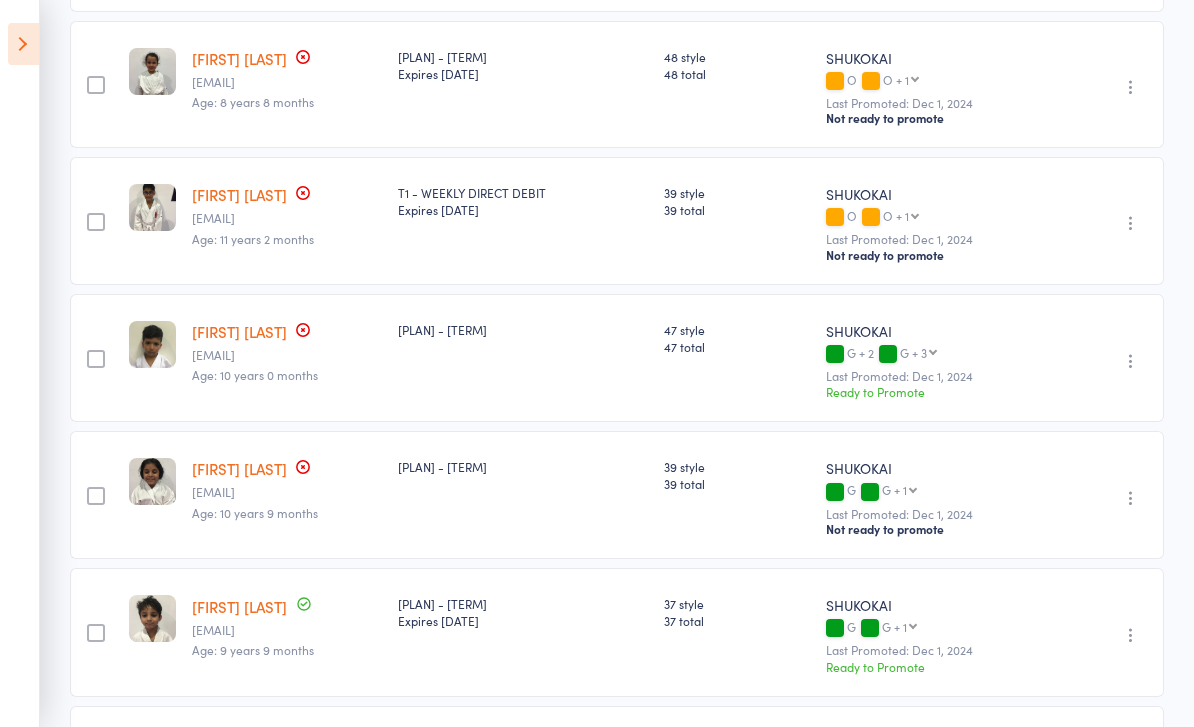 scroll, scrollTop: 0, scrollLeft: 0, axis: both 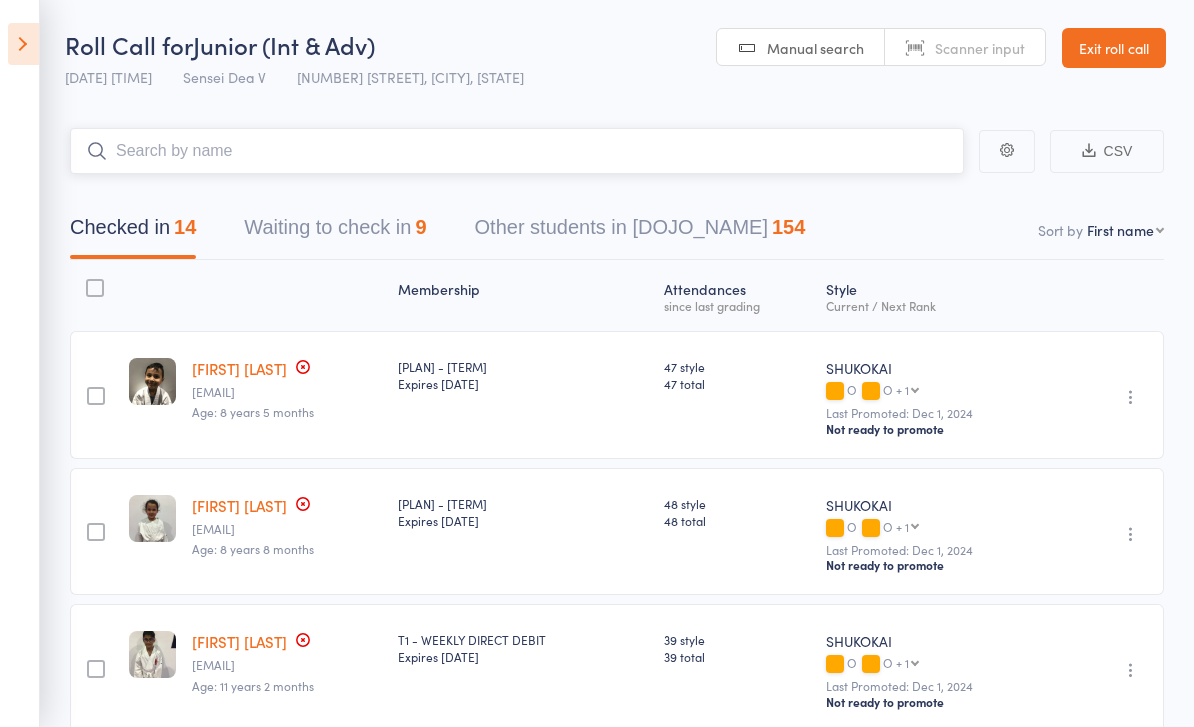 click at bounding box center [517, 151] 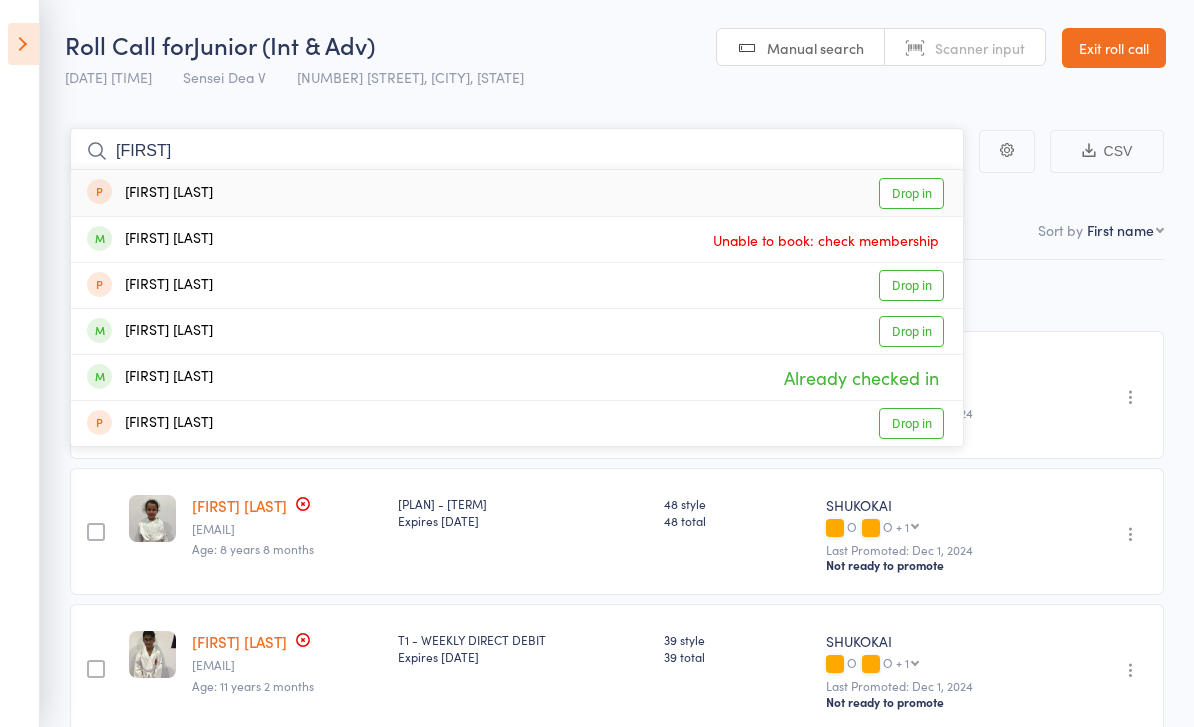 type on "[FIRST]" 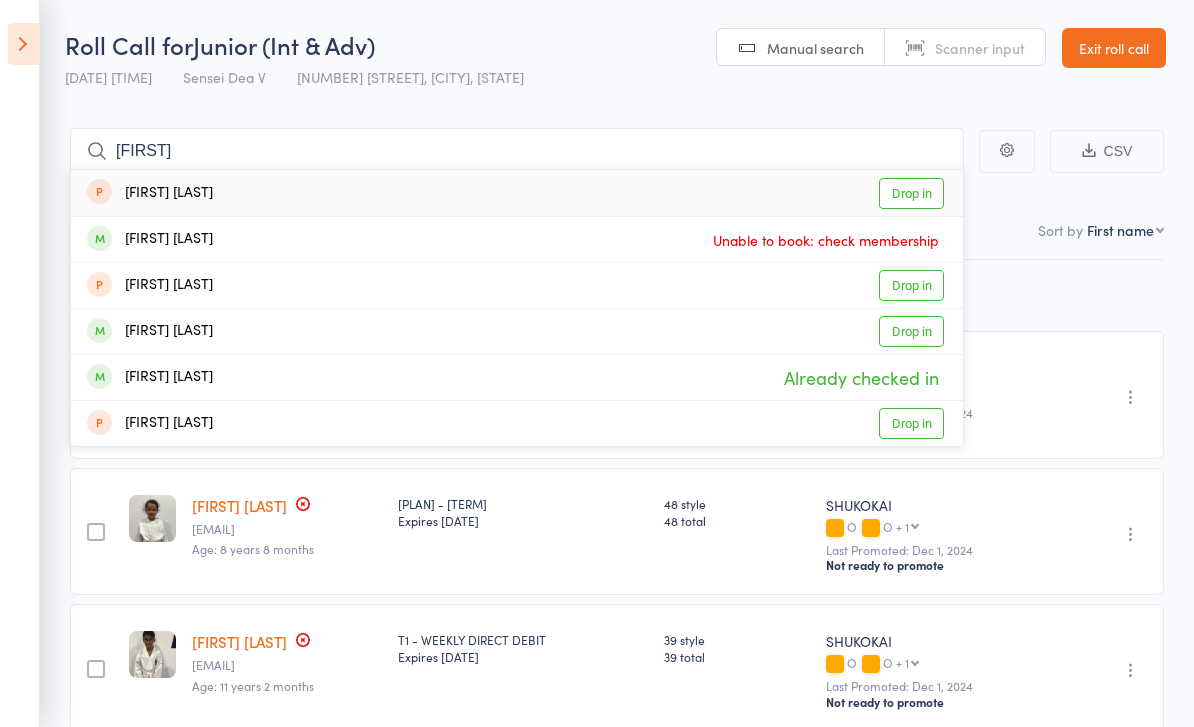click on "Drop in" at bounding box center [911, 193] 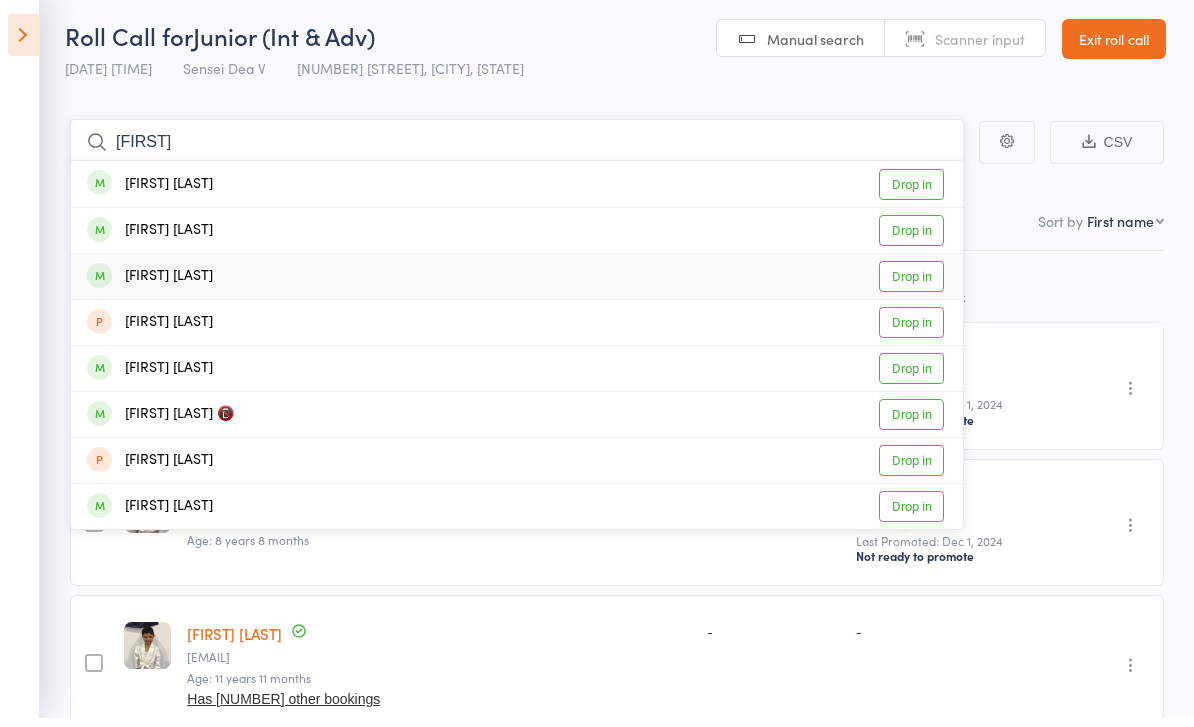 type on "[FIRST]" 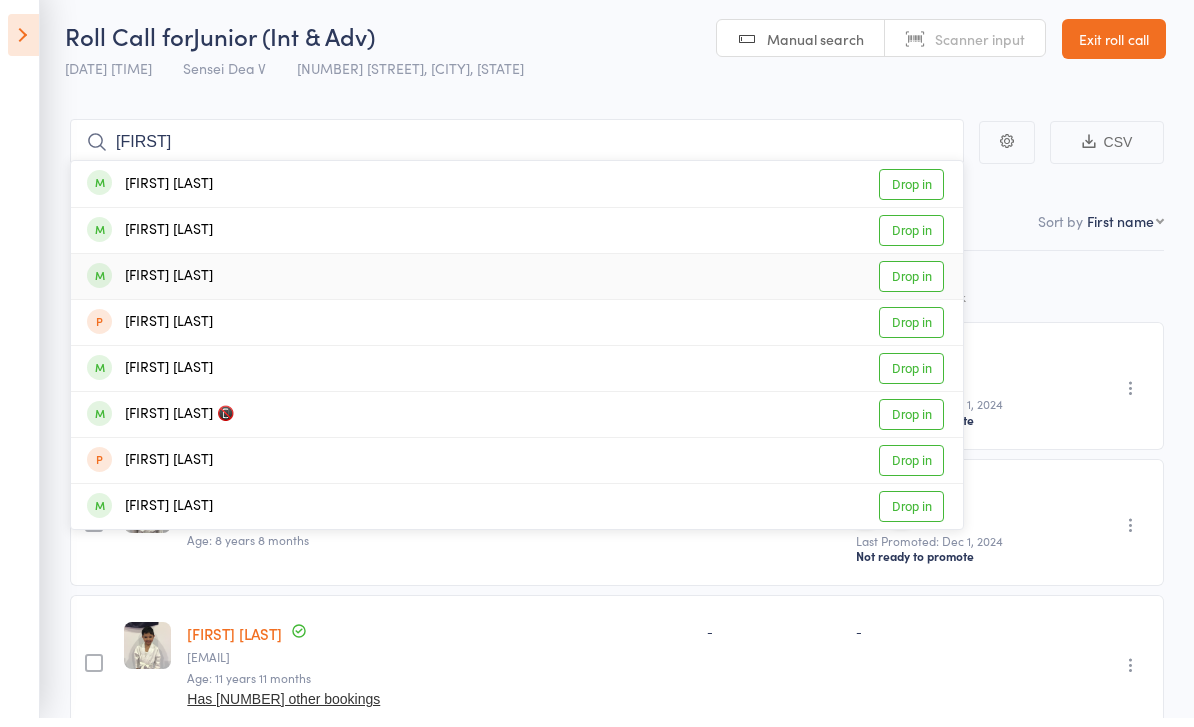 click on "Drop in" at bounding box center [911, 285] 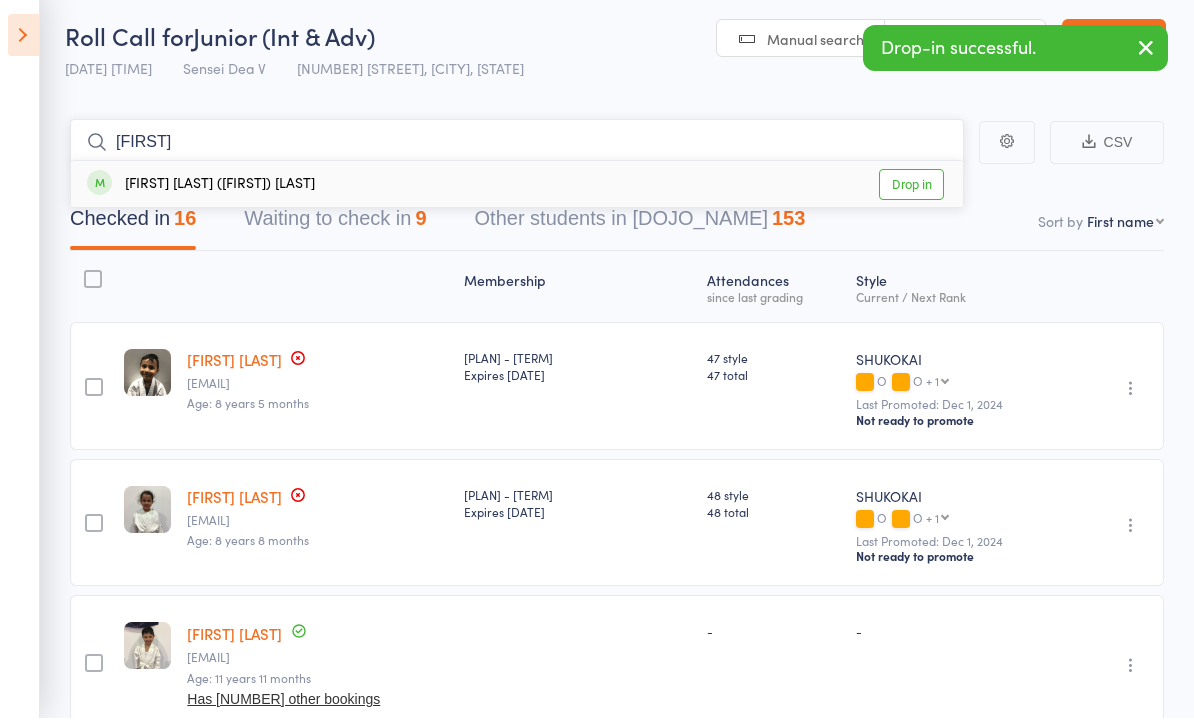 type on "[FIRST]" 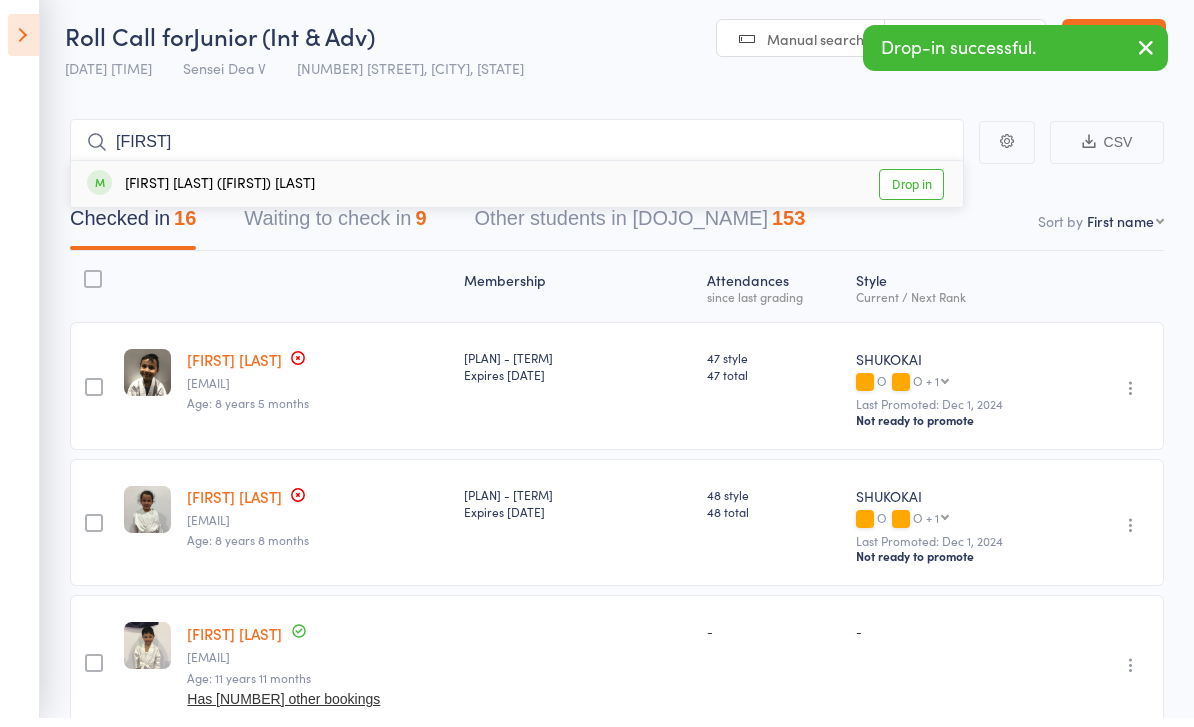 click on "Drop in" at bounding box center [911, 193] 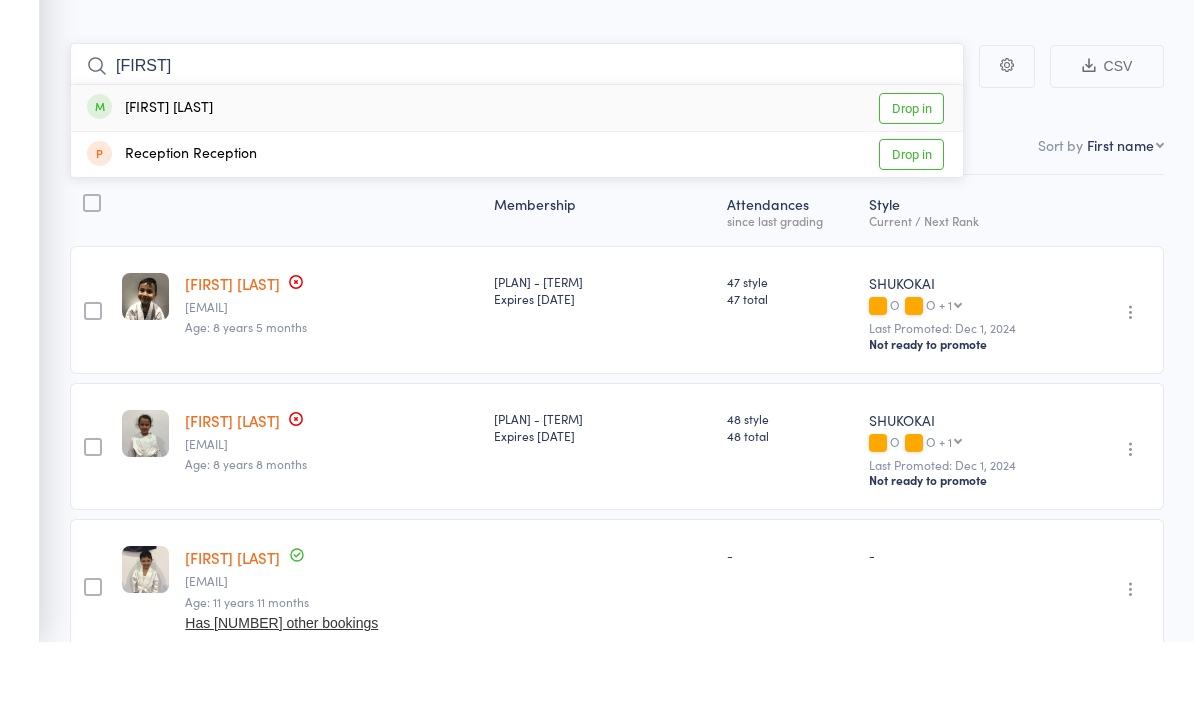 type on "[FIRST]" 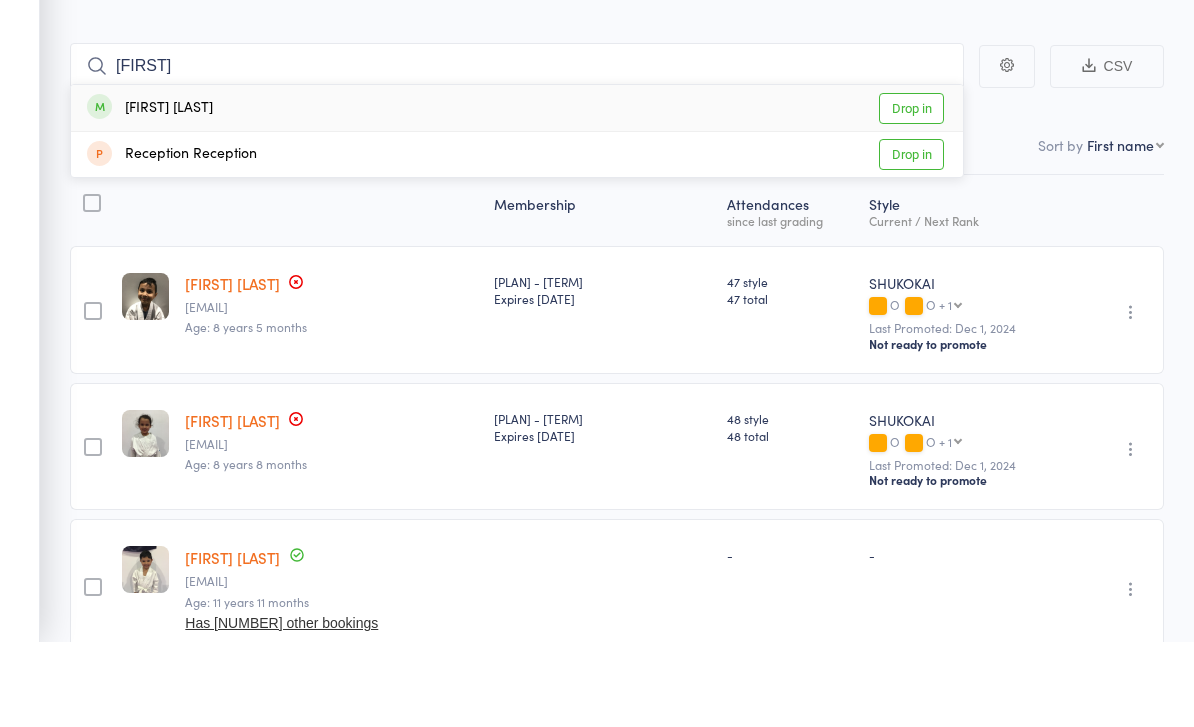 click on "Drop in" at bounding box center [911, 193] 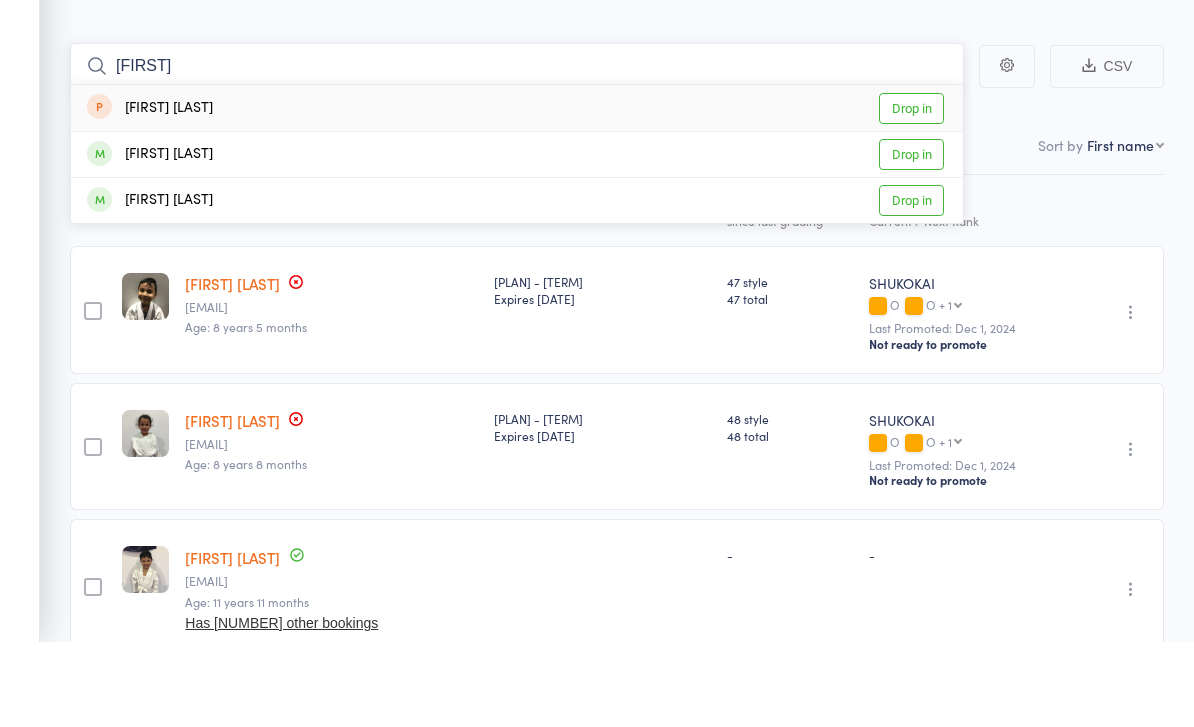 type on "[FIRST]" 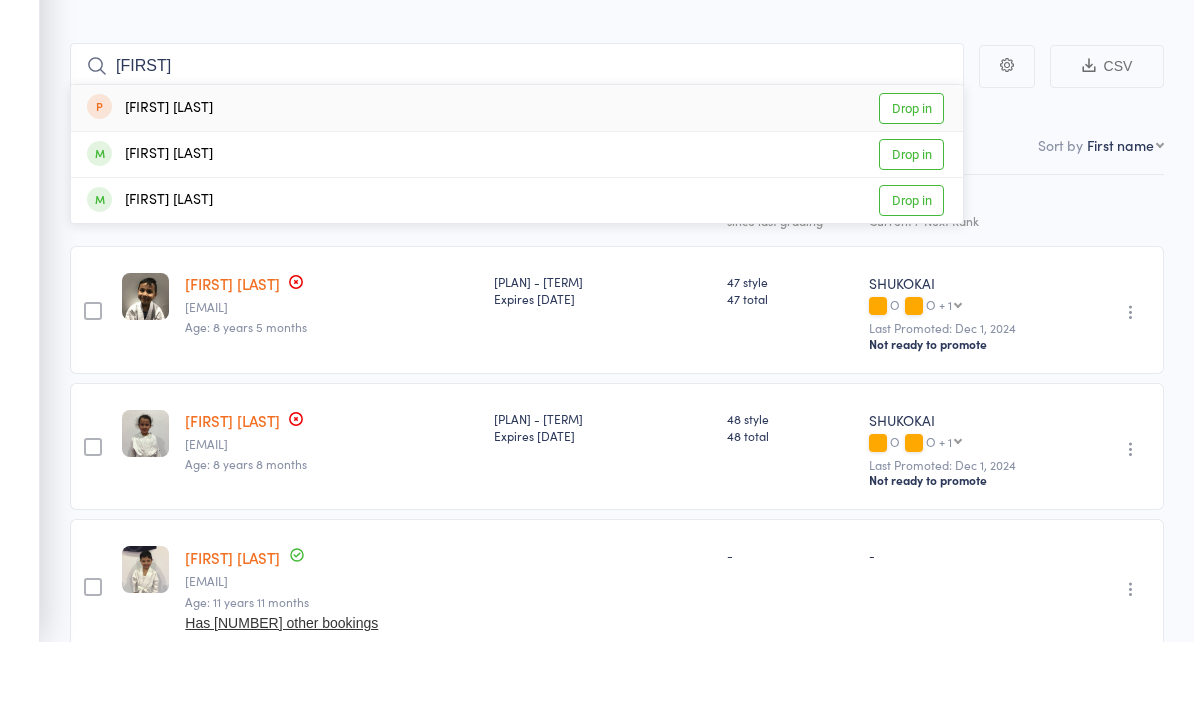 click on "Drop in" at bounding box center (911, 239) 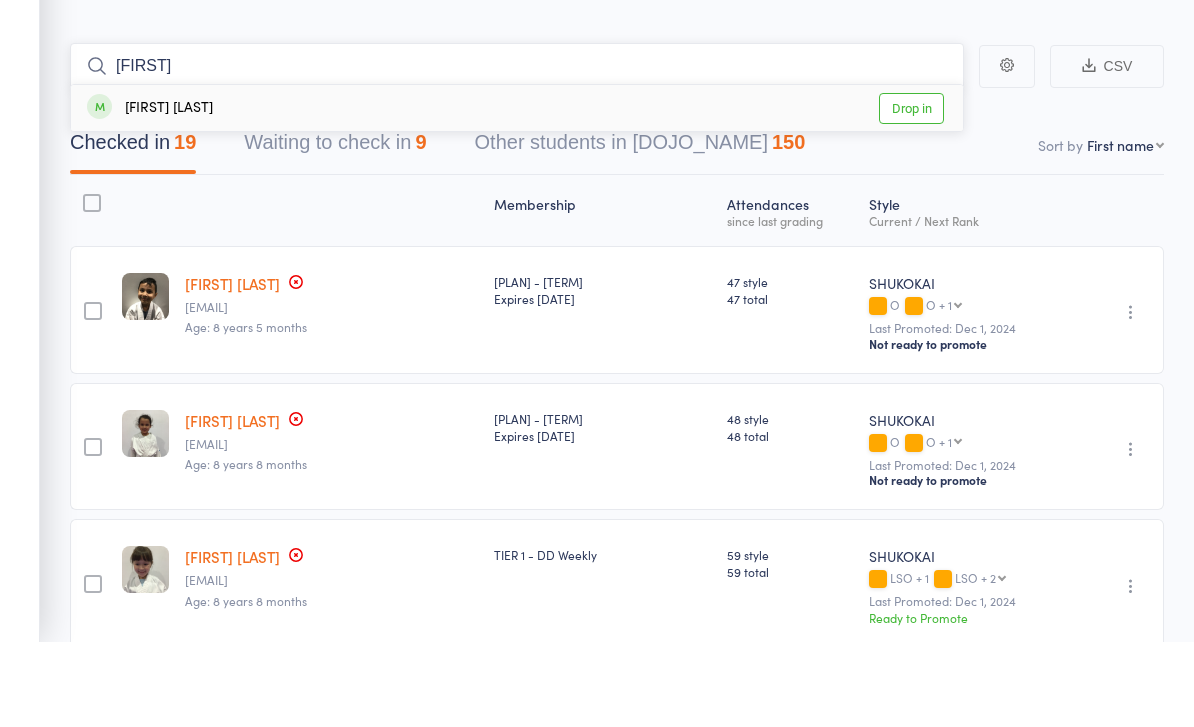 type on "[FIRST]" 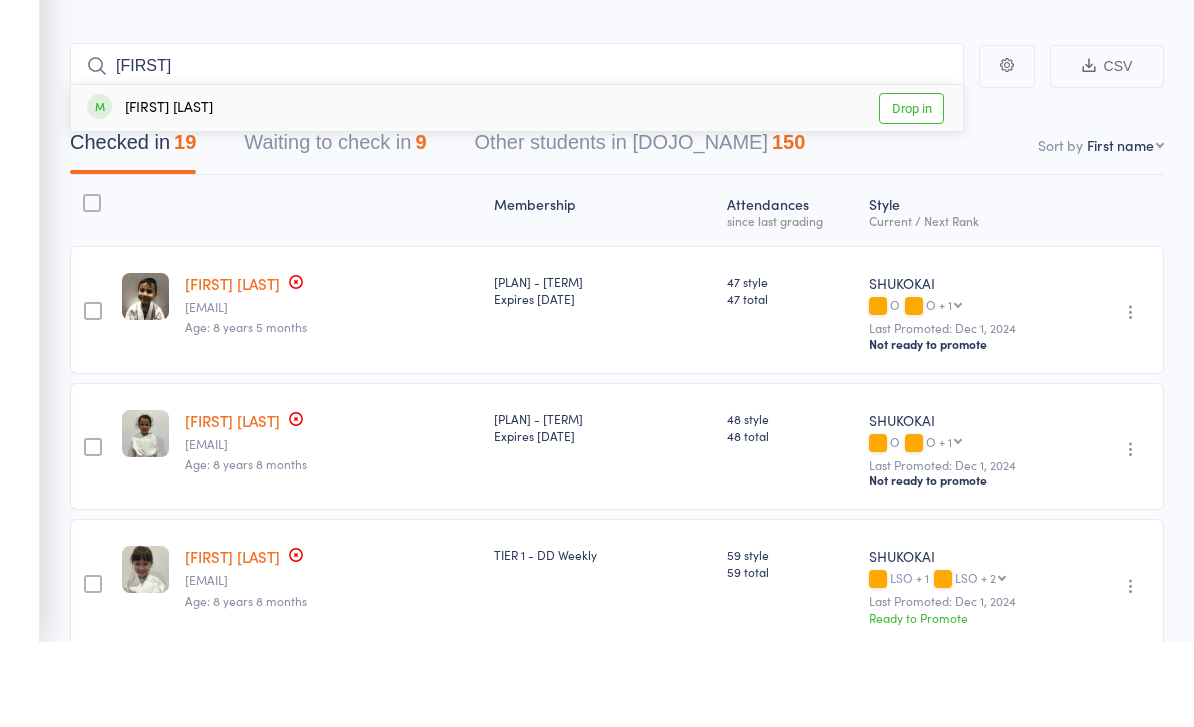click on "Drop in" at bounding box center (911, 193) 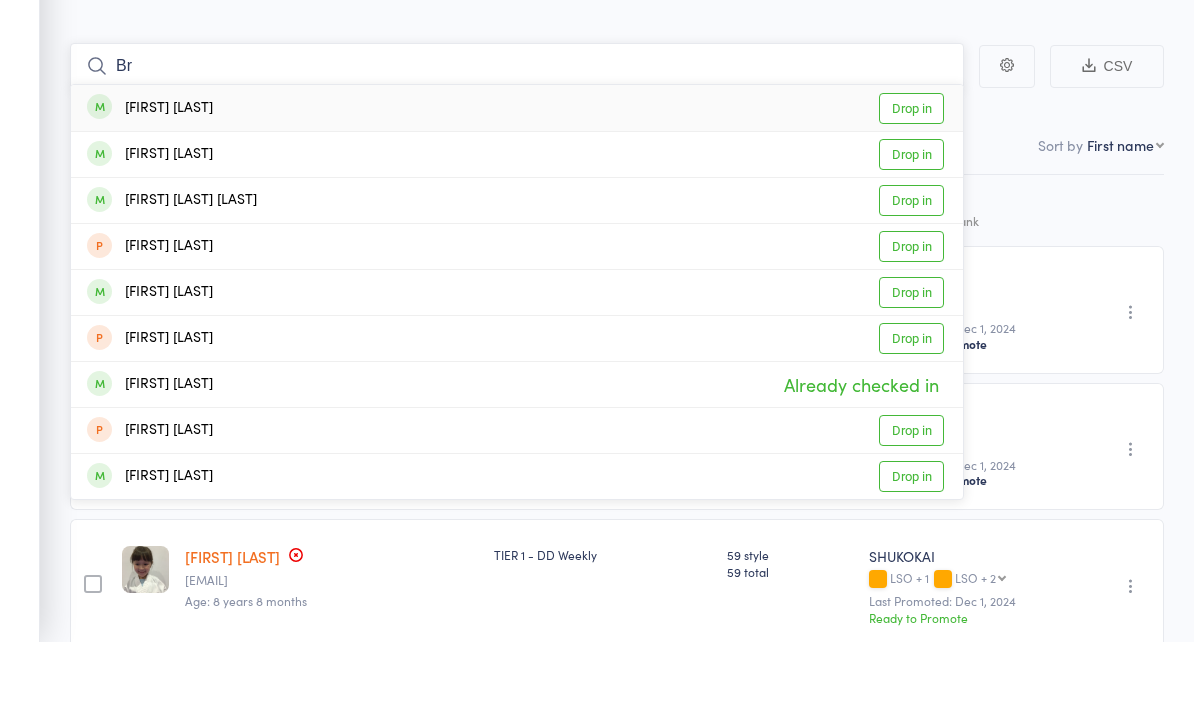 type on "B" 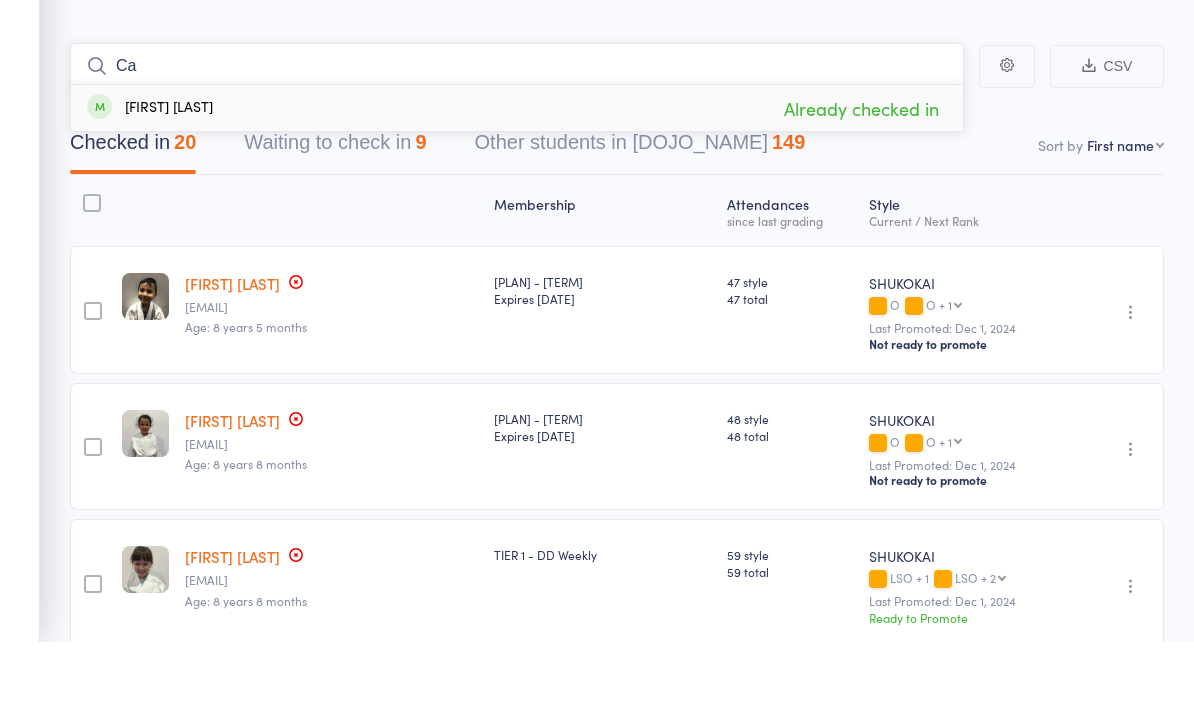 type on "C" 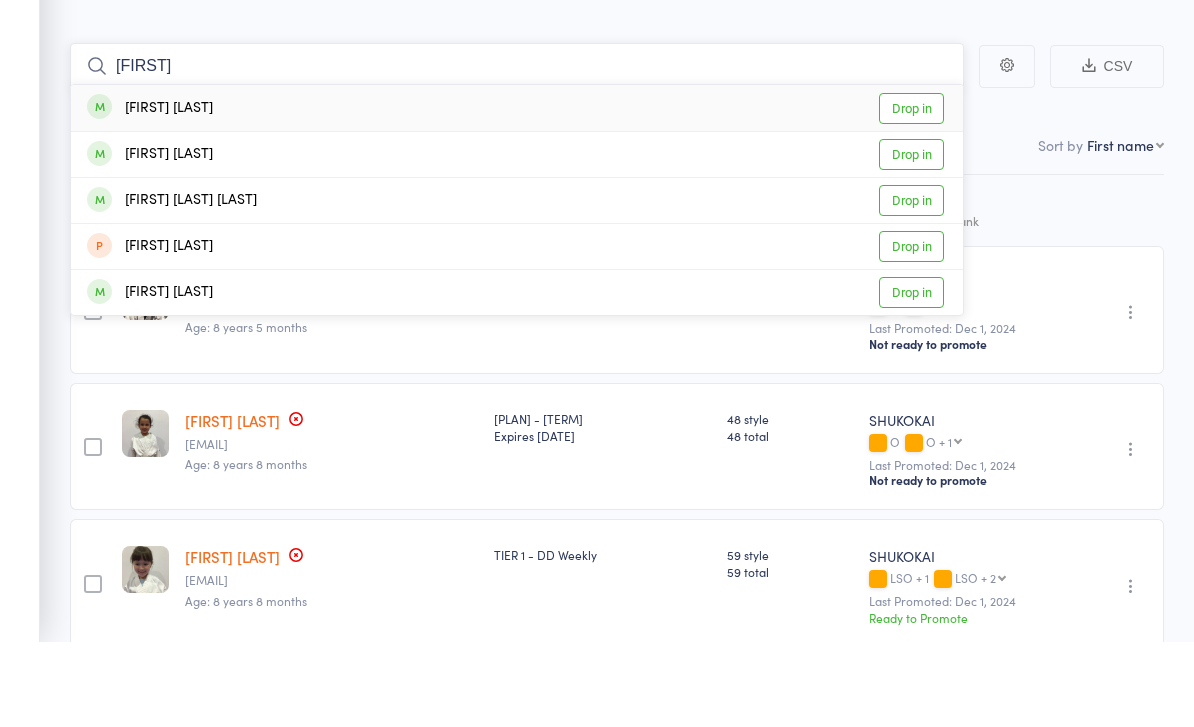 type on "[FIRST]" 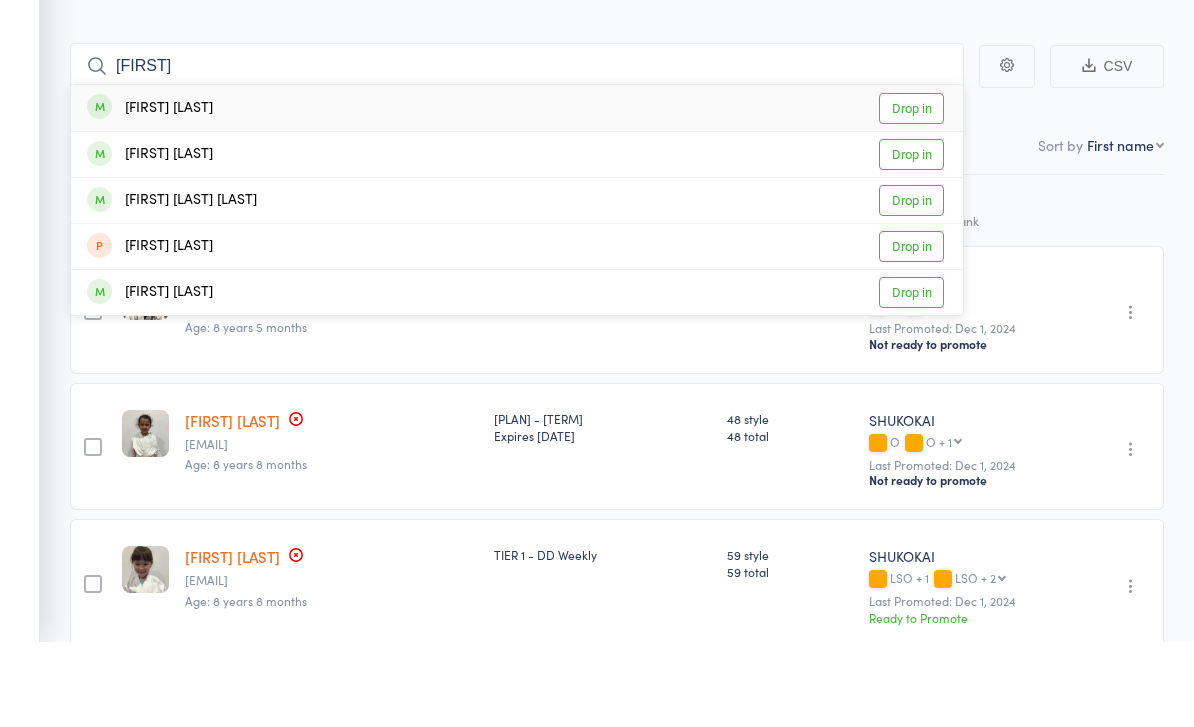 click on "Drop in" at bounding box center (911, 193) 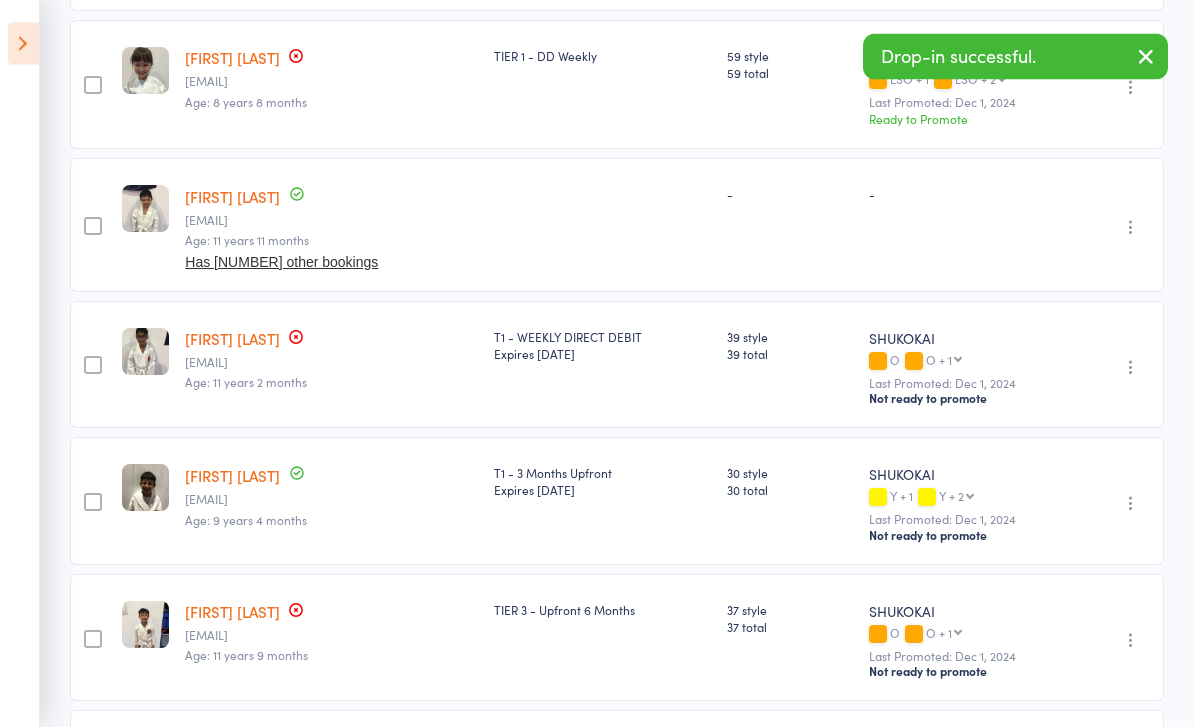 scroll, scrollTop: 584, scrollLeft: 0, axis: vertical 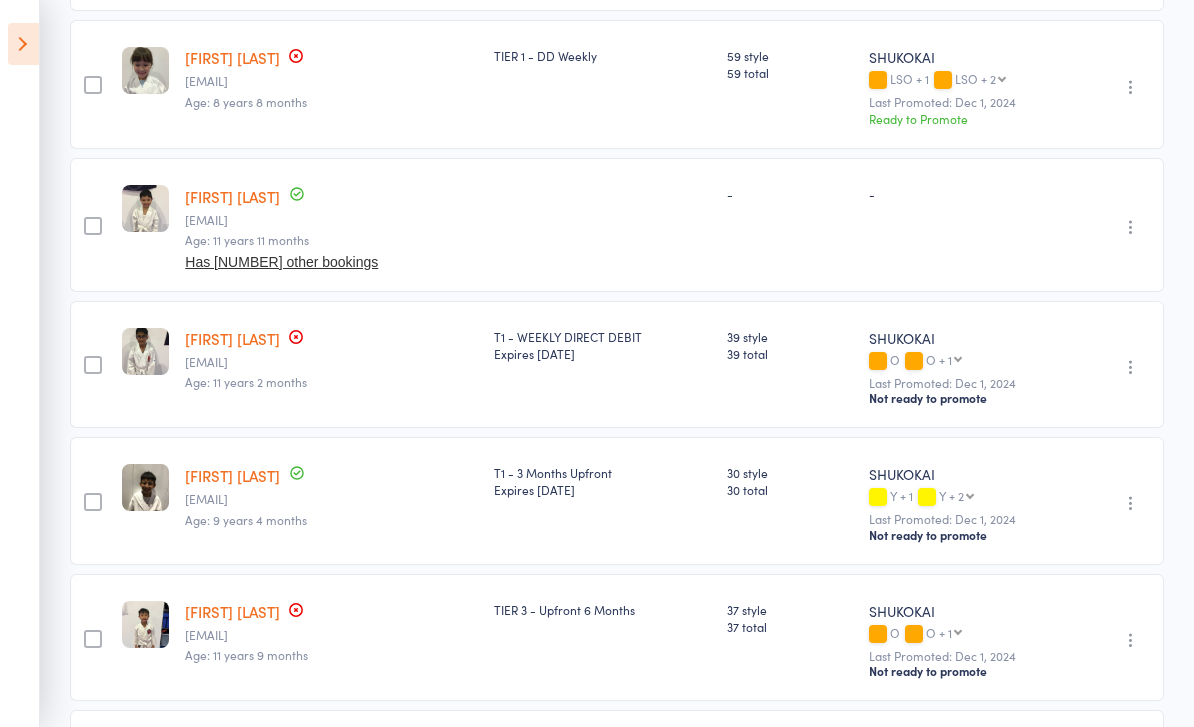 click at bounding box center (1131, 227) 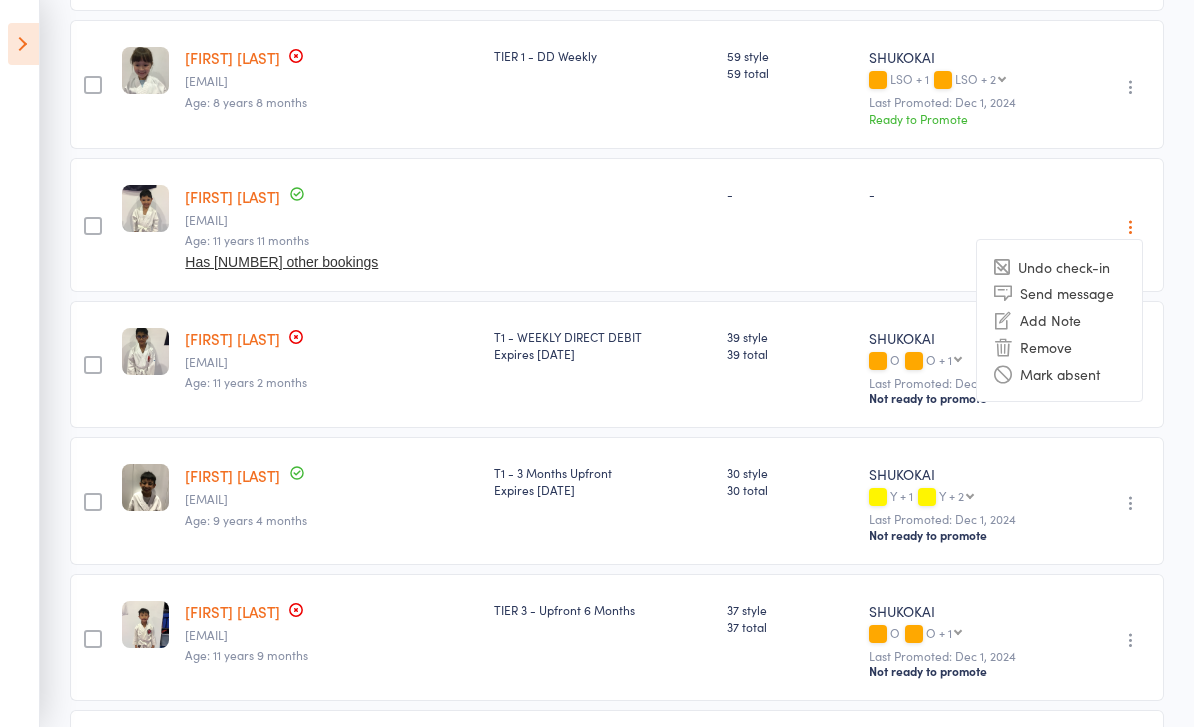 click on "Remove" at bounding box center [1059, 346] 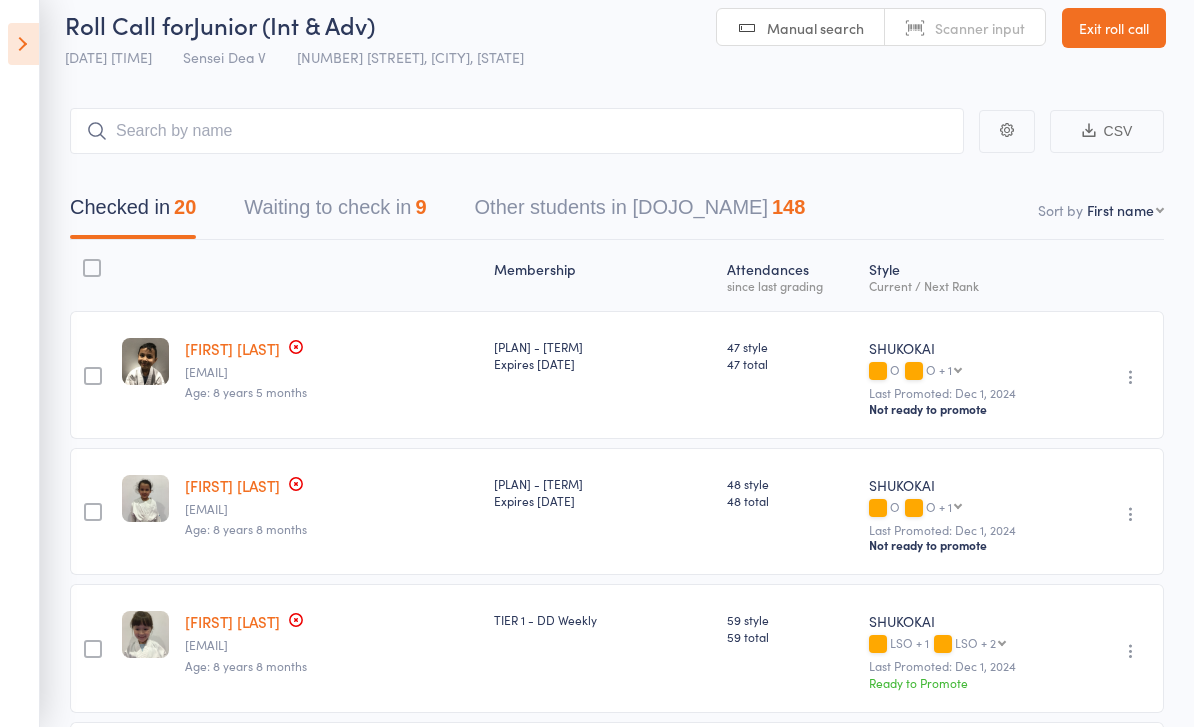 scroll, scrollTop: 0, scrollLeft: 0, axis: both 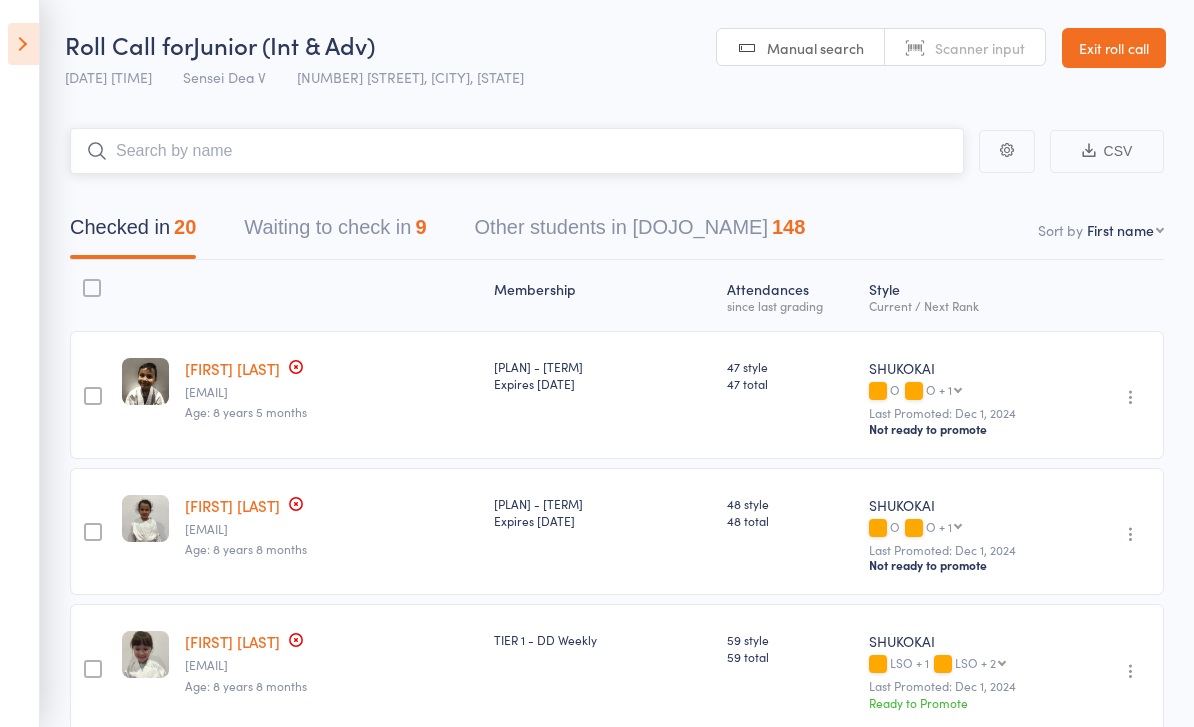 click at bounding box center [517, 151] 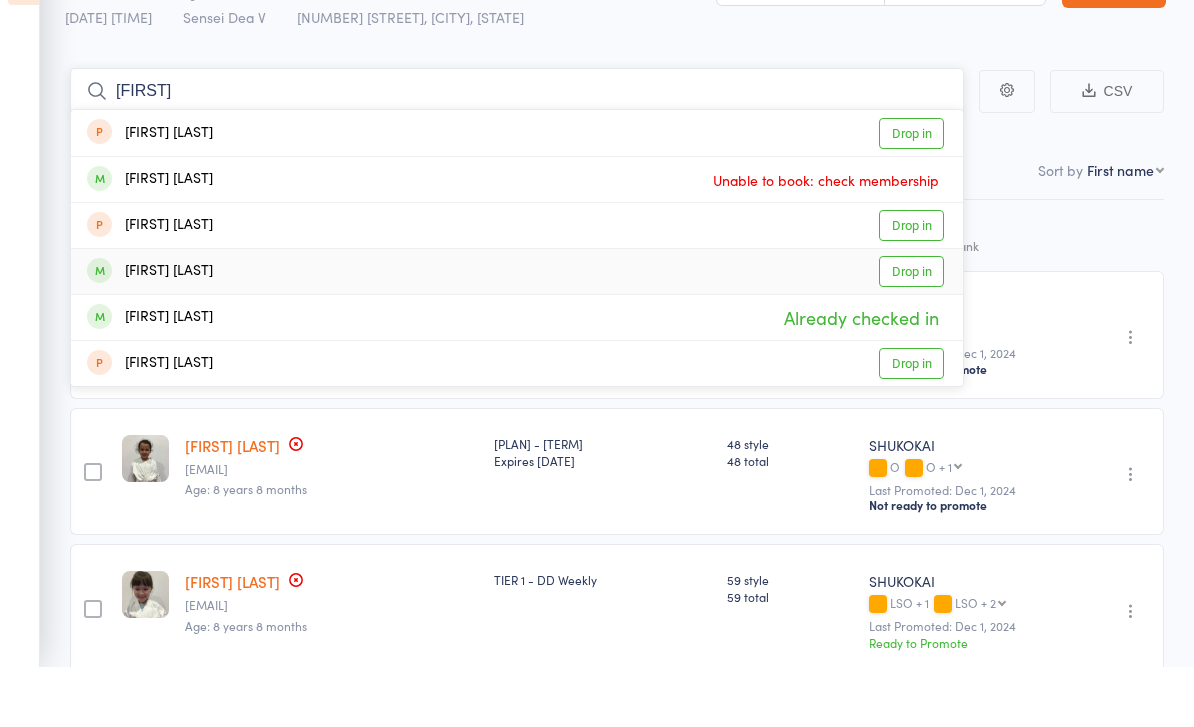 type on "[FIRST]" 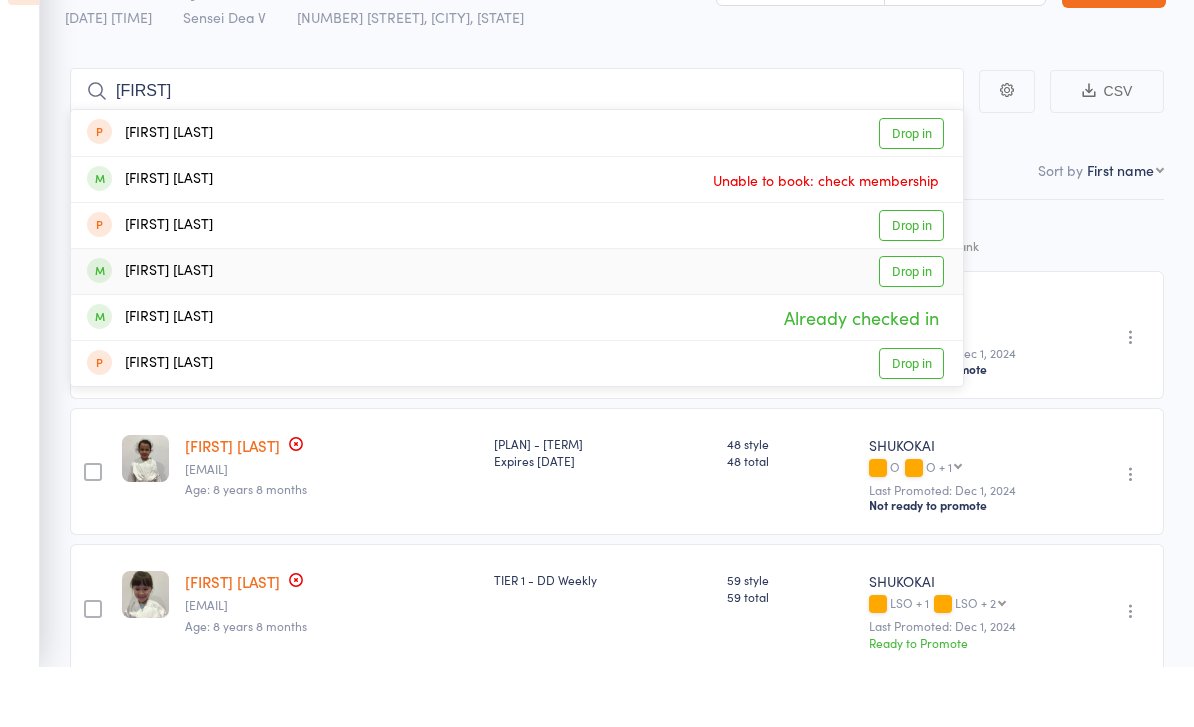 click on "Drop in" at bounding box center (911, 331) 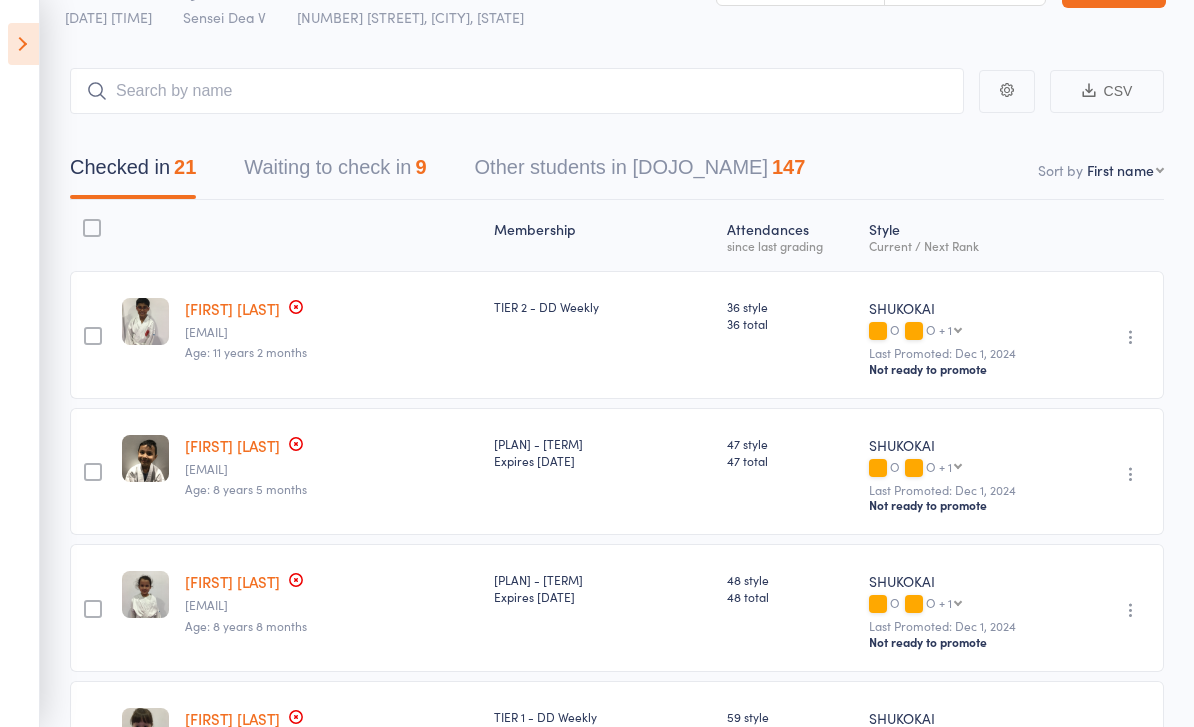 scroll, scrollTop: 66, scrollLeft: 0, axis: vertical 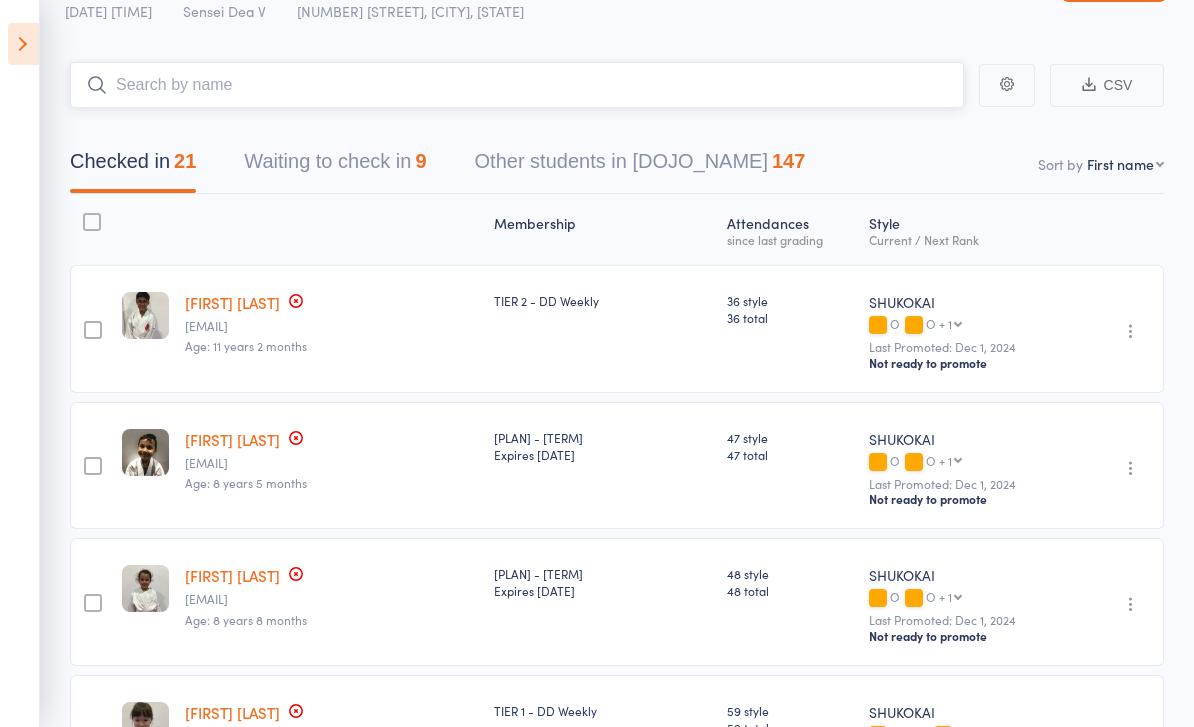 click on "Waiting to check in  9" at bounding box center [335, 166] 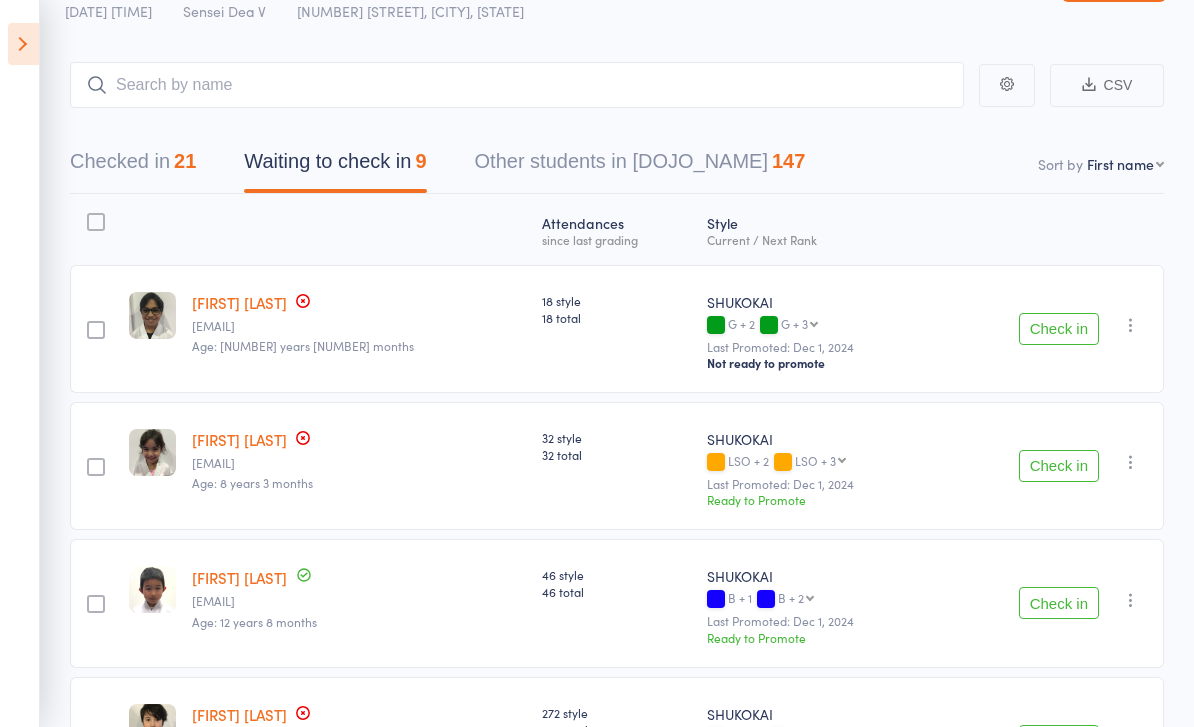 click at bounding box center [1131, 325] 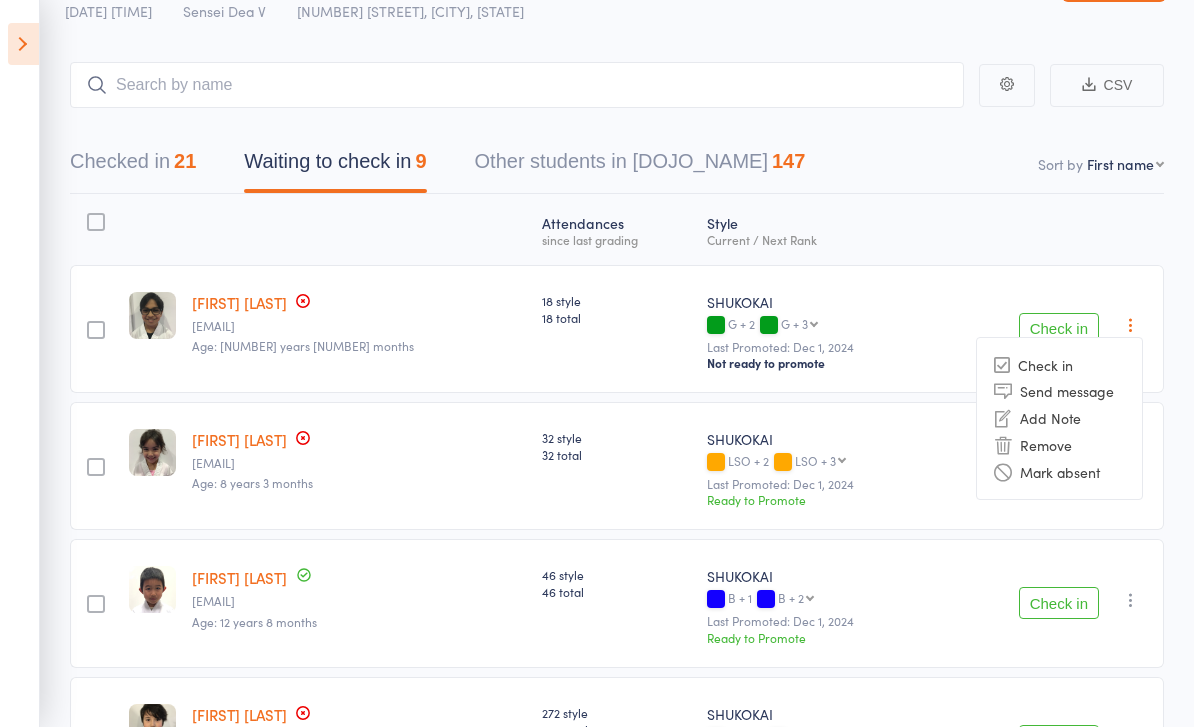 click on "Mark absent" at bounding box center (1059, 471) 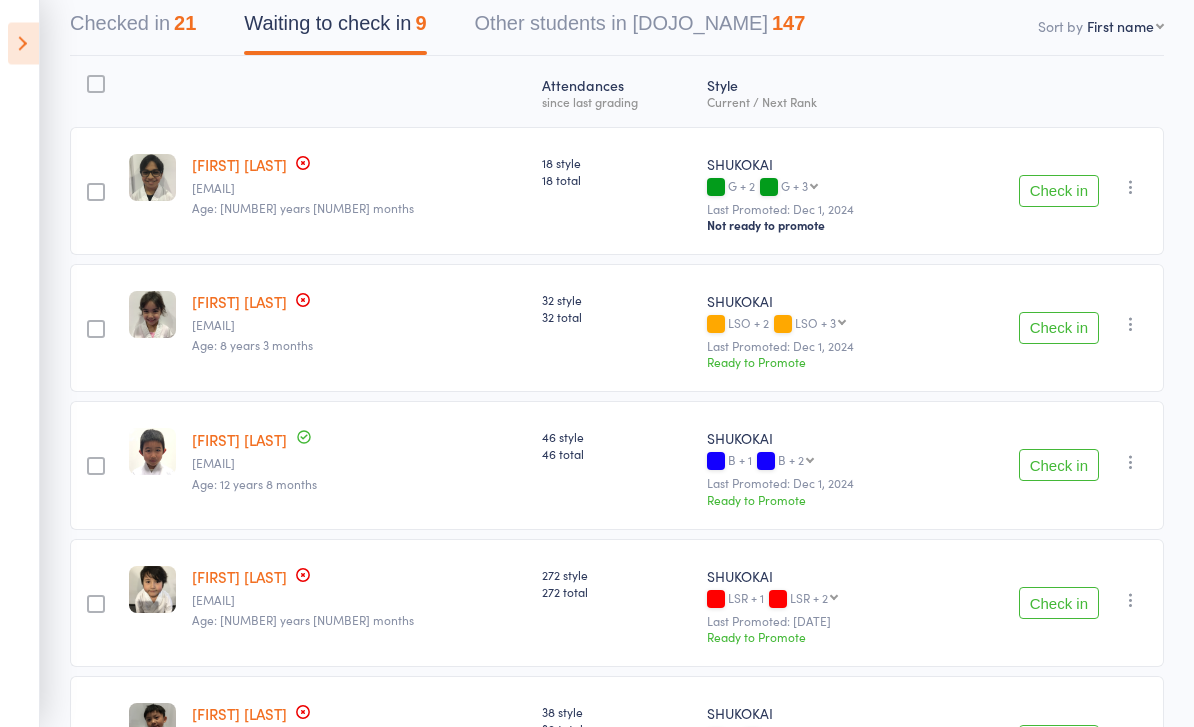 click at bounding box center [1131, 325] 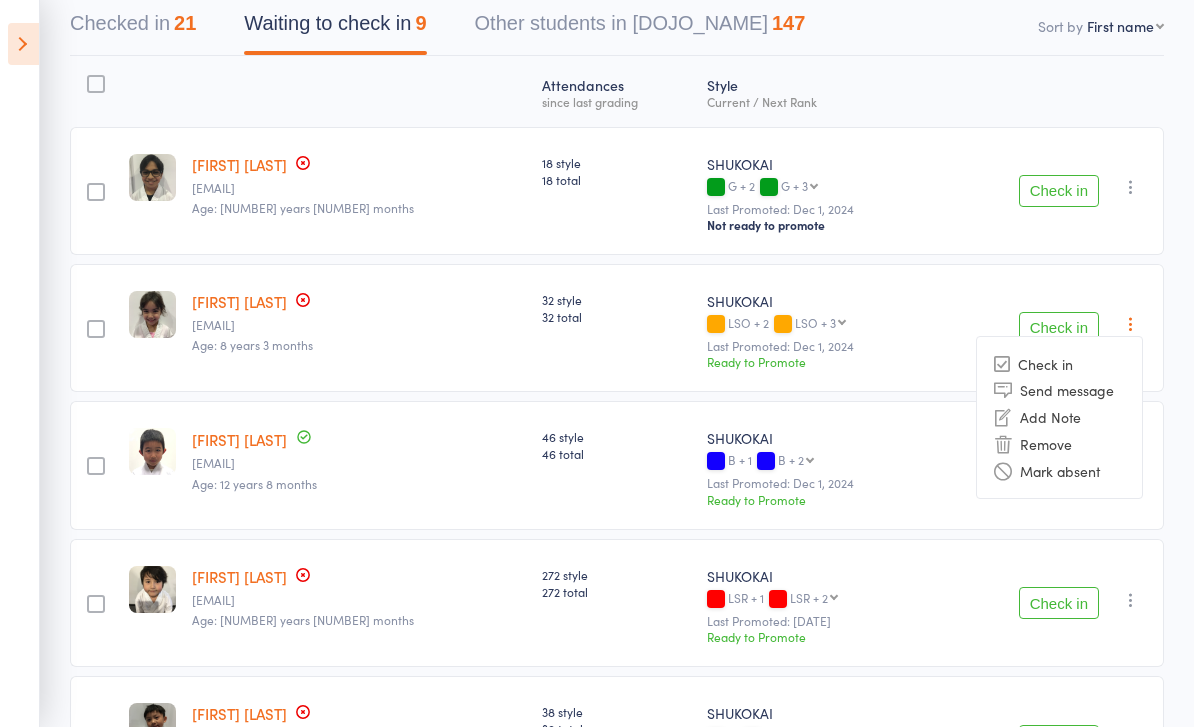click on "Mark absent" at bounding box center (1059, 470) 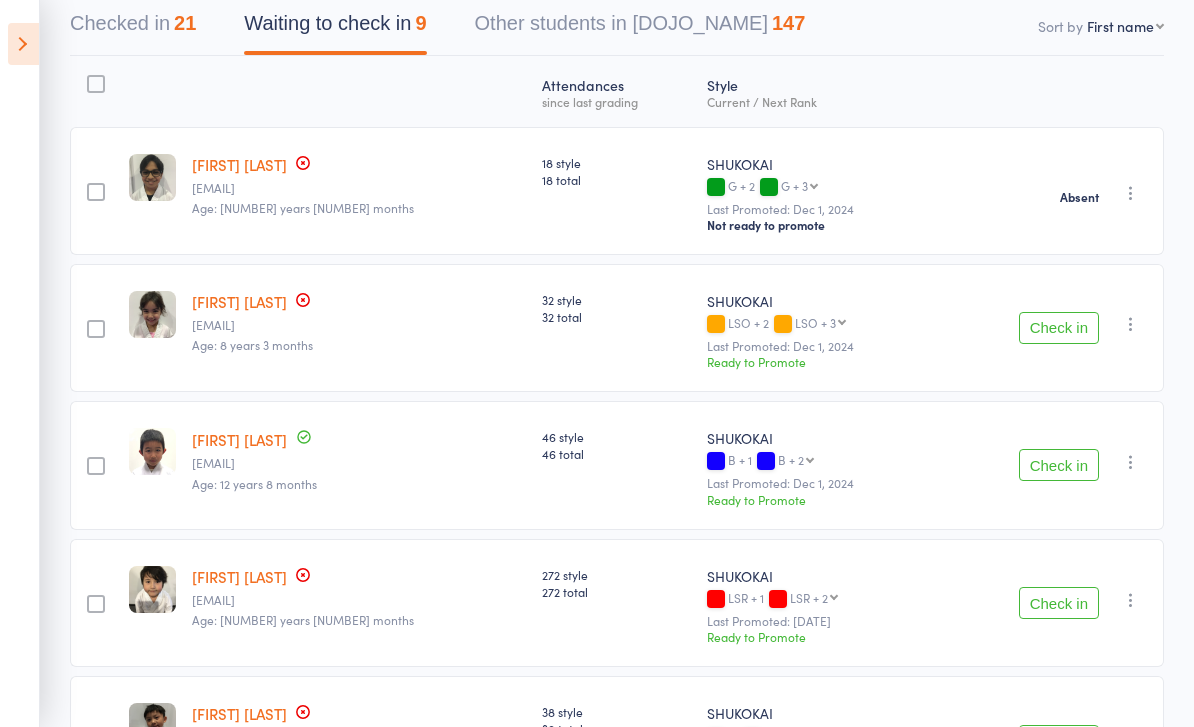 click at bounding box center (1131, 462) 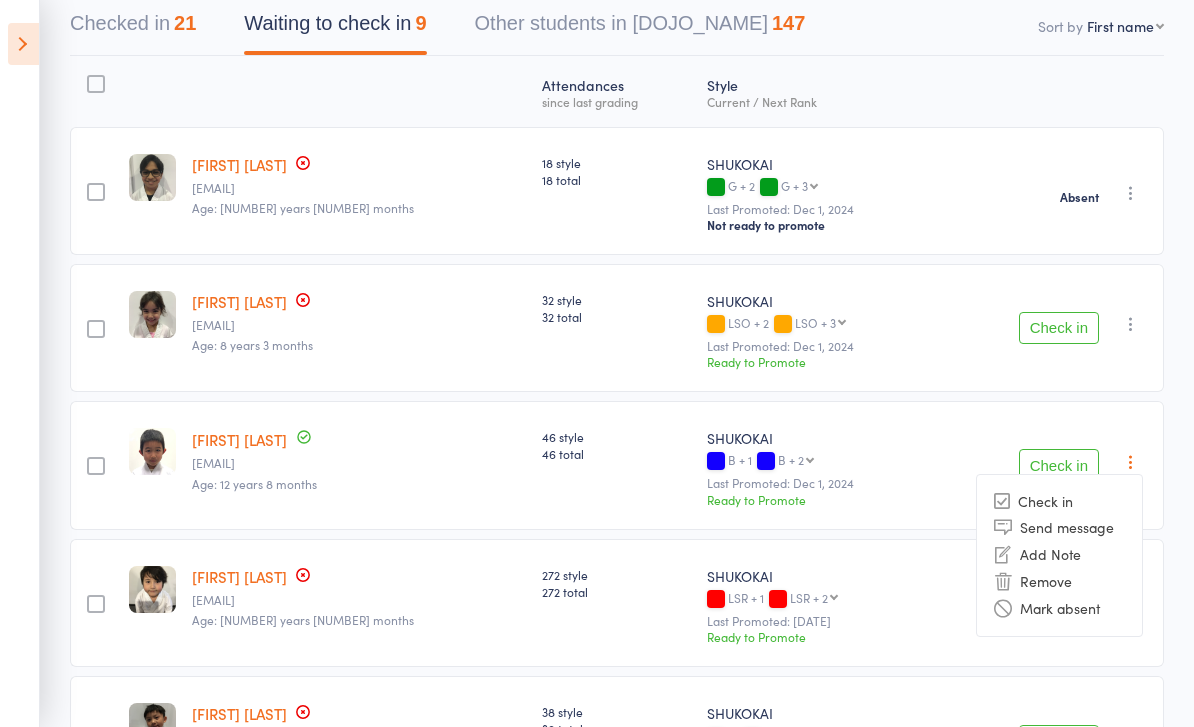 click on "Mark absent" at bounding box center (1059, 608) 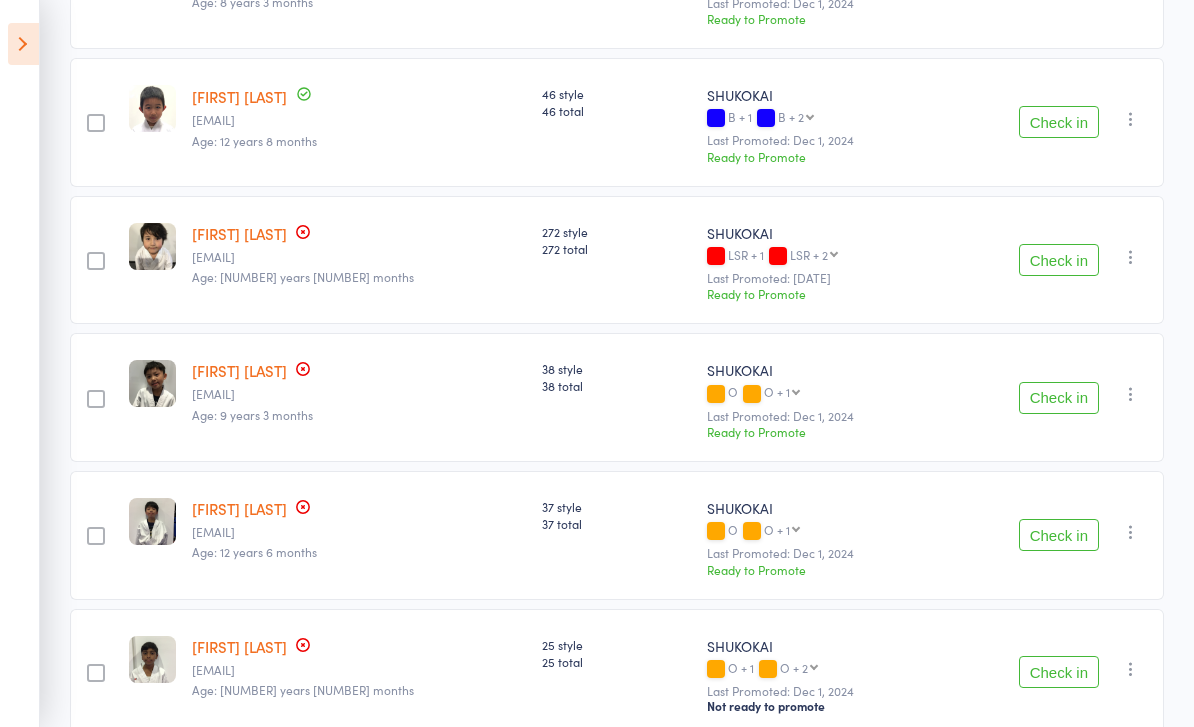 scroll, scrollTop: 545, scrollLeft: 0, axis: vertical 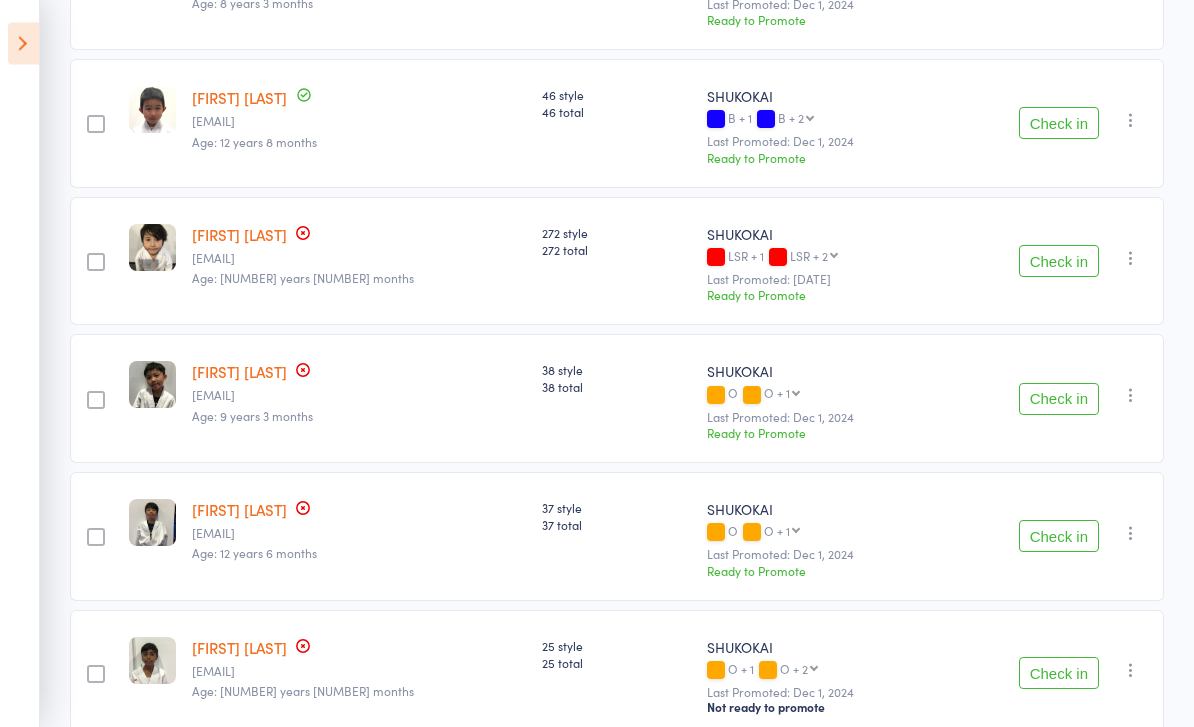 click on "Check in Check in Send message Add Note Remove Mark absent" at bounding box center (1051, 262) 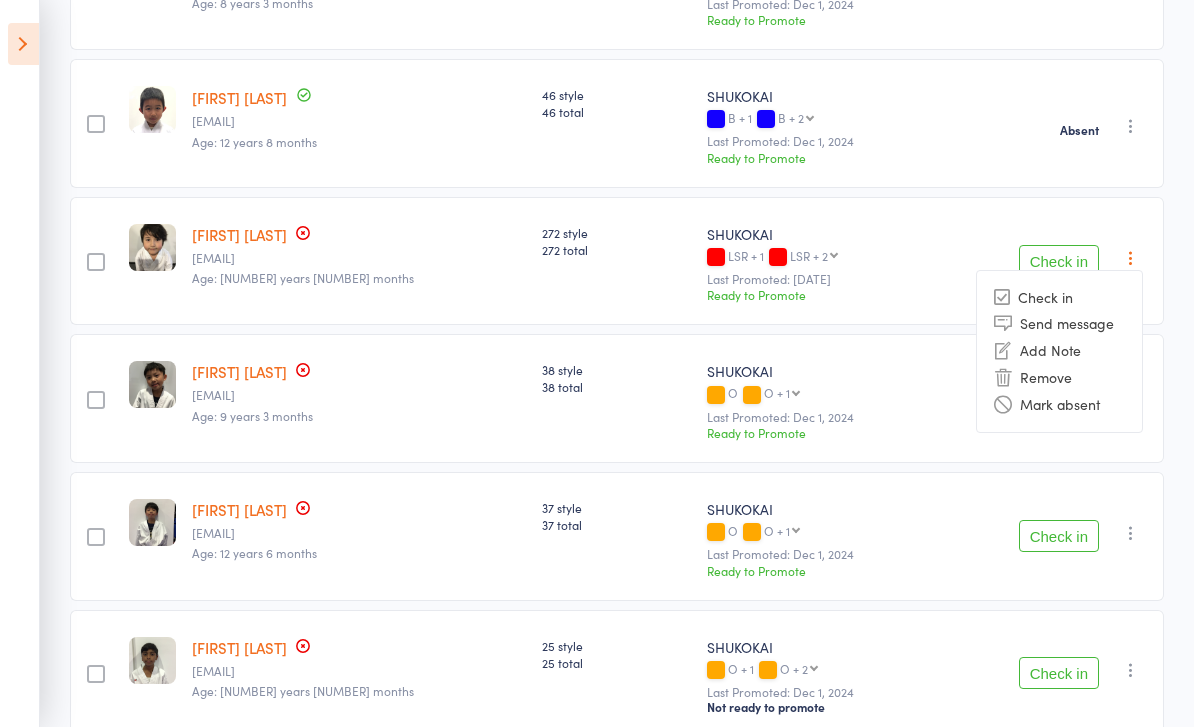click on "Mark absent" at bounding box center (1059, 404) 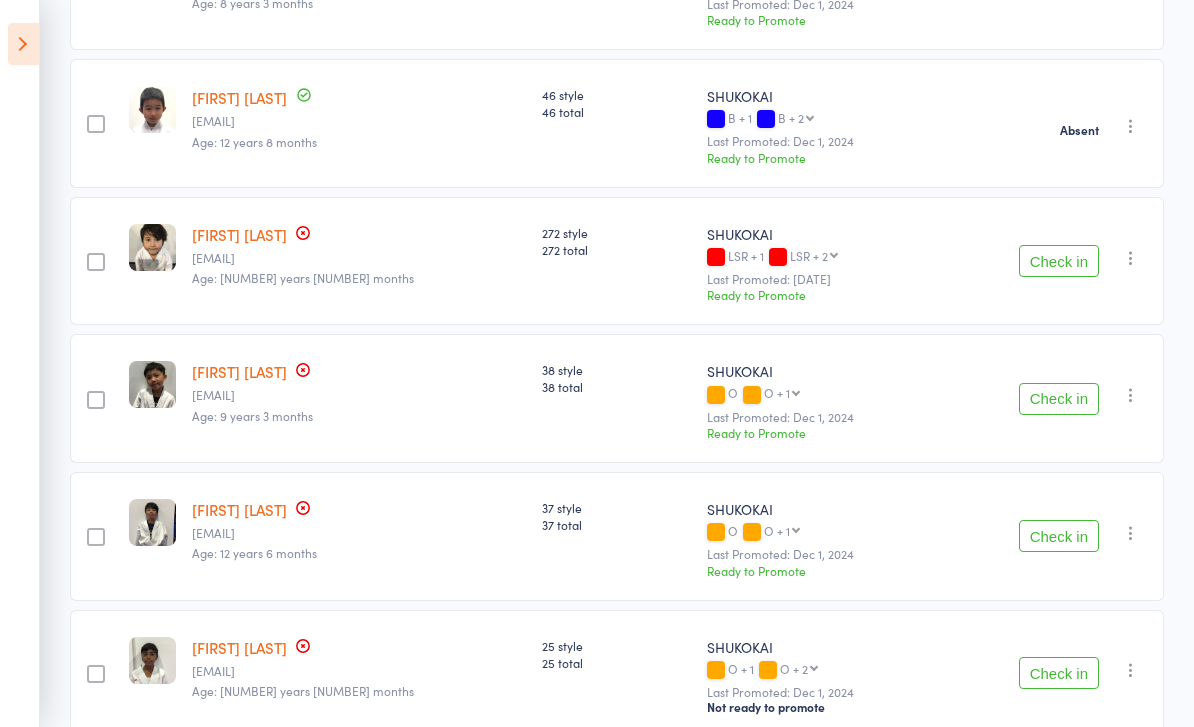 click at bounding box center [1131, 395] 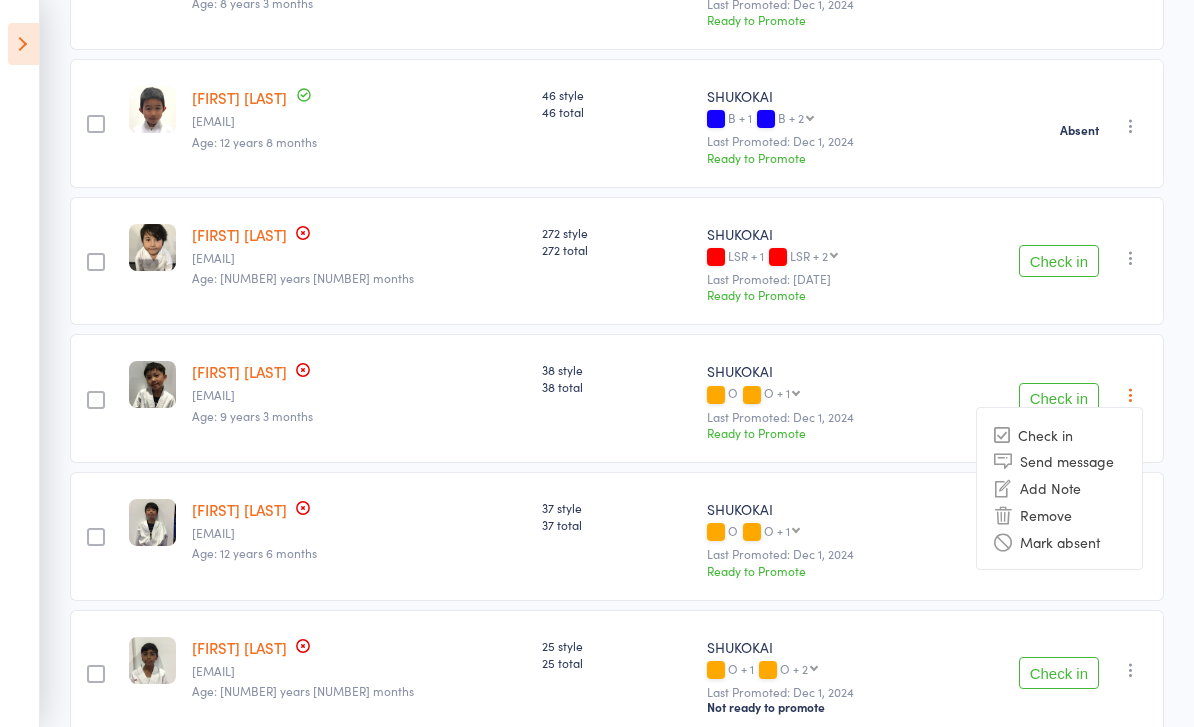 click on "Mark absent" at bounding box center [1059, 541] 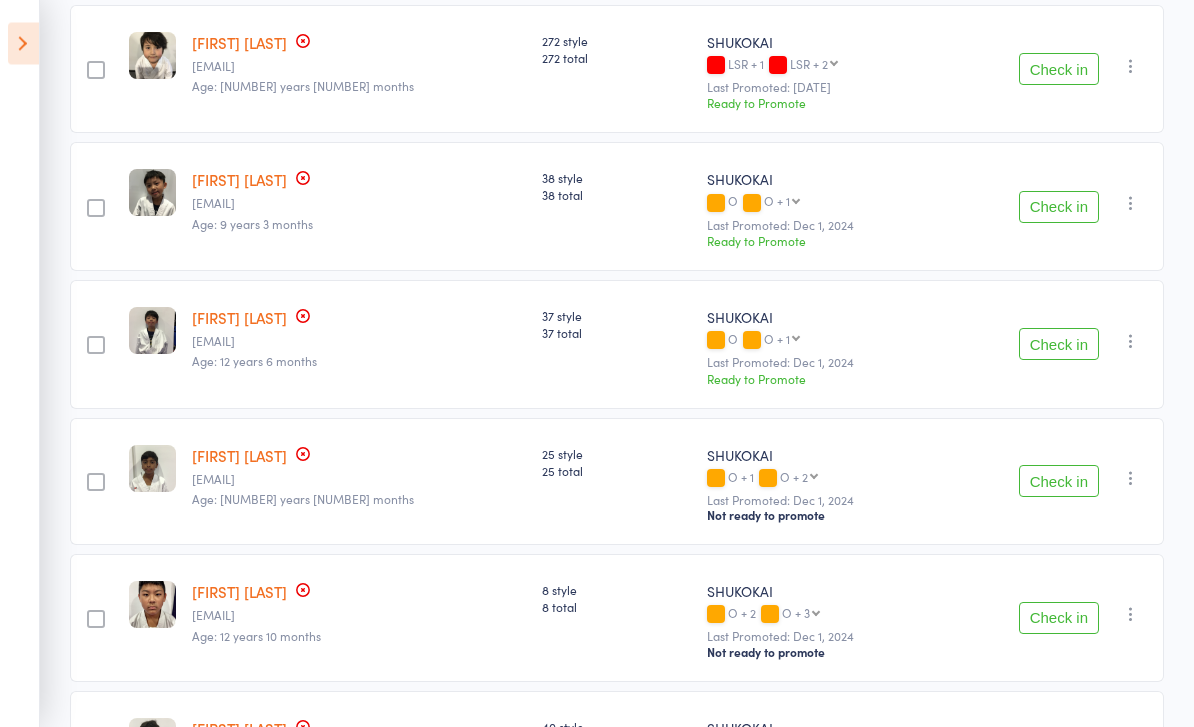 scroll, scrollTop: 738, scrollLeft: 0, axis: vertical 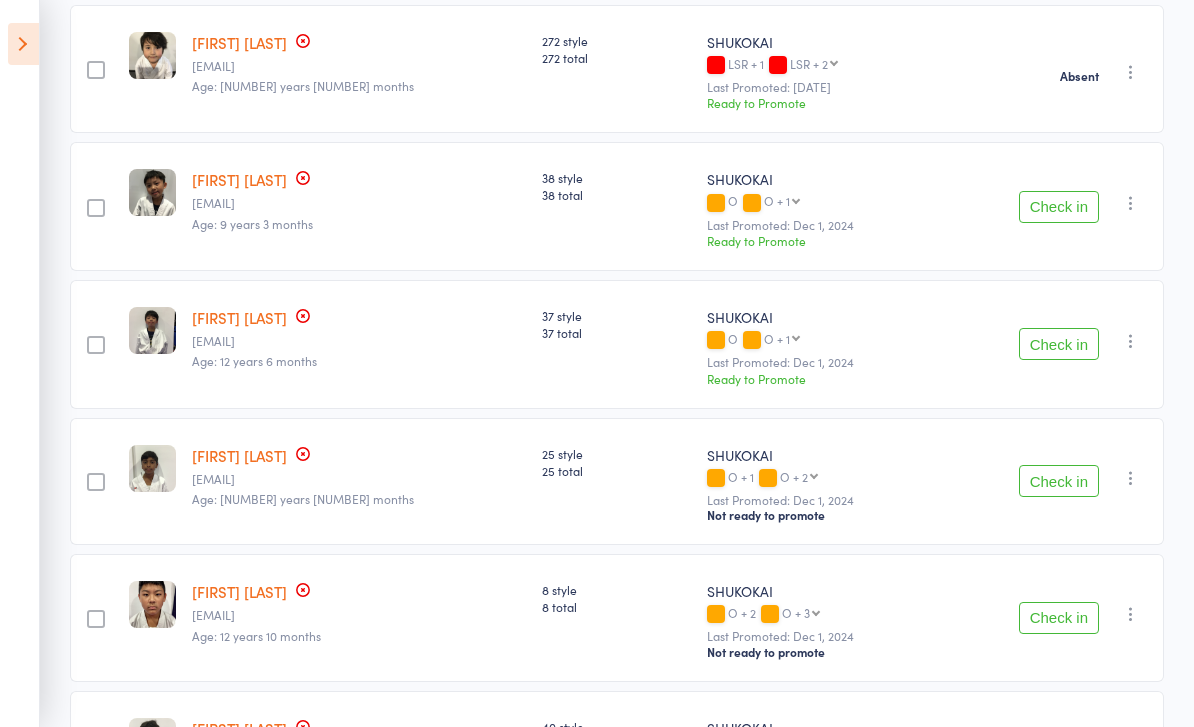click at bounding box center (1131, 341) 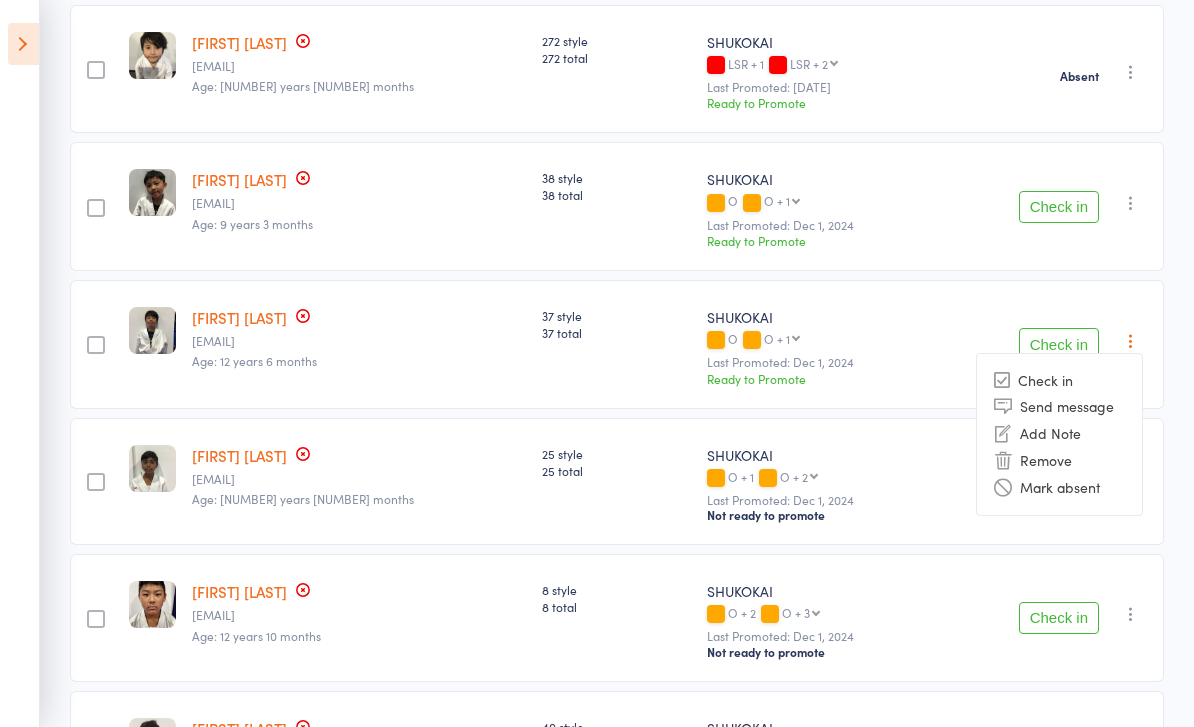 click on "Mark absent" at bounding box center [1059, 487] 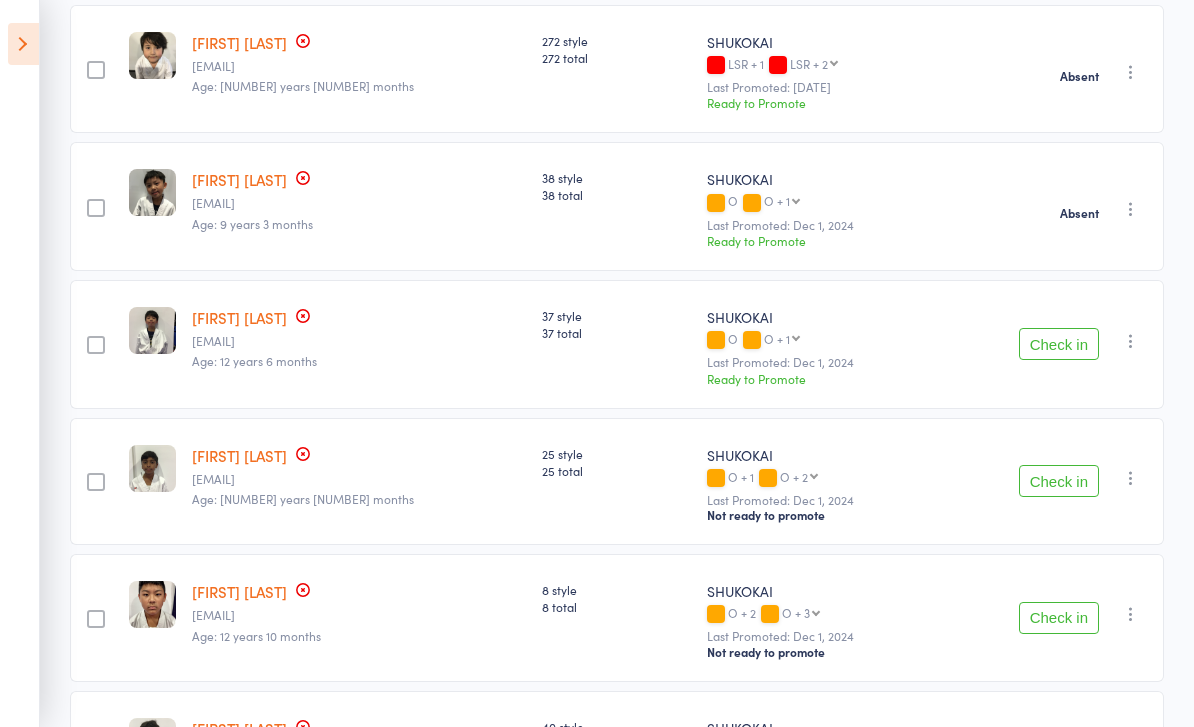 click on "Check in Check in Send message Add Note Remove Mark absent" at bounding box center (1051, 482) 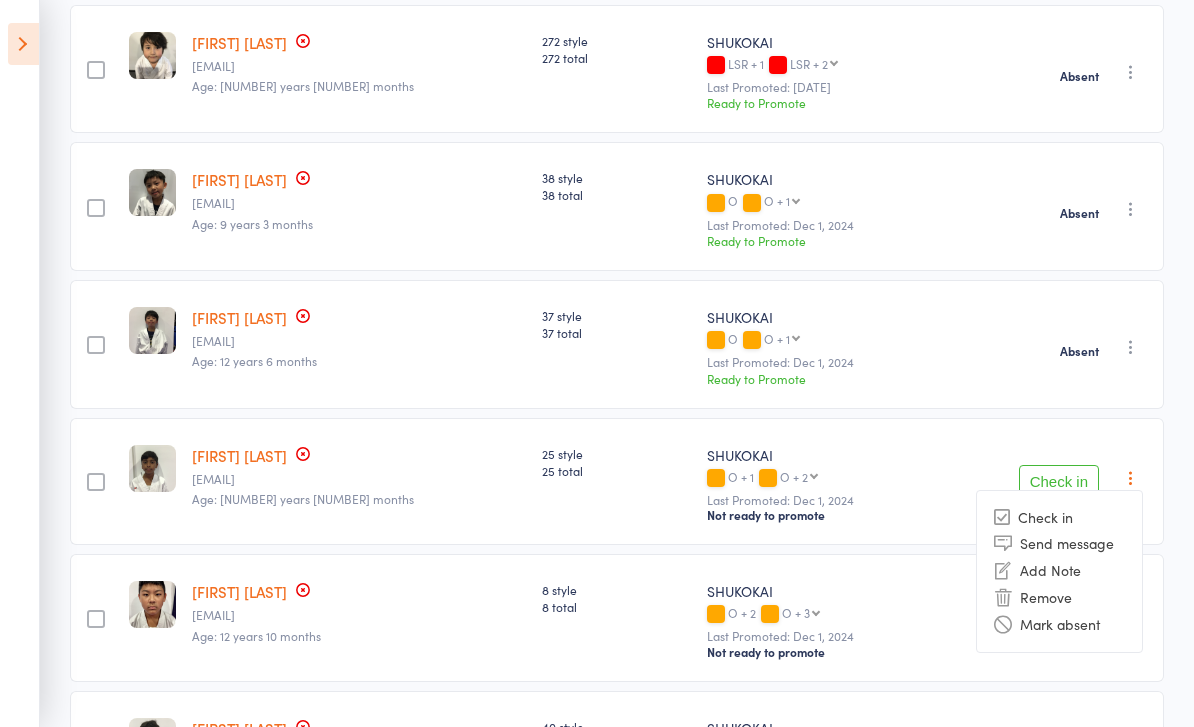 click on "Mark absent" at bounding box center [1059, 624] 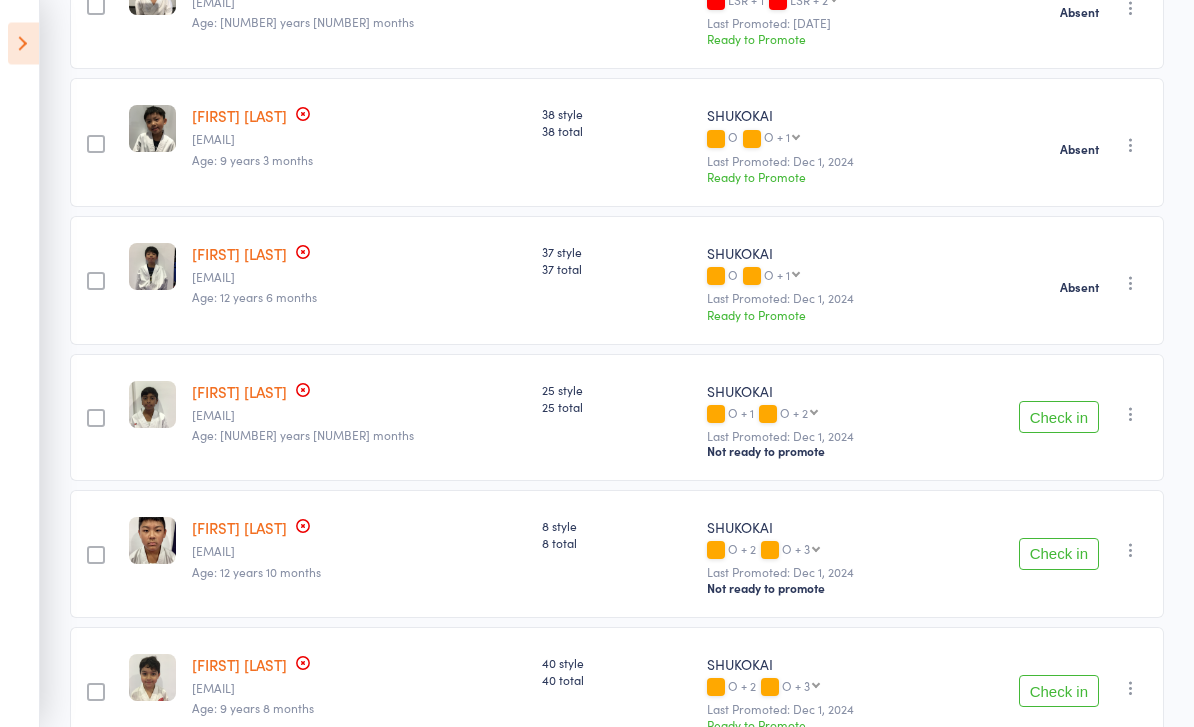 scroll, scrollTop: 858, scrollLeft: 0, axis: vertical 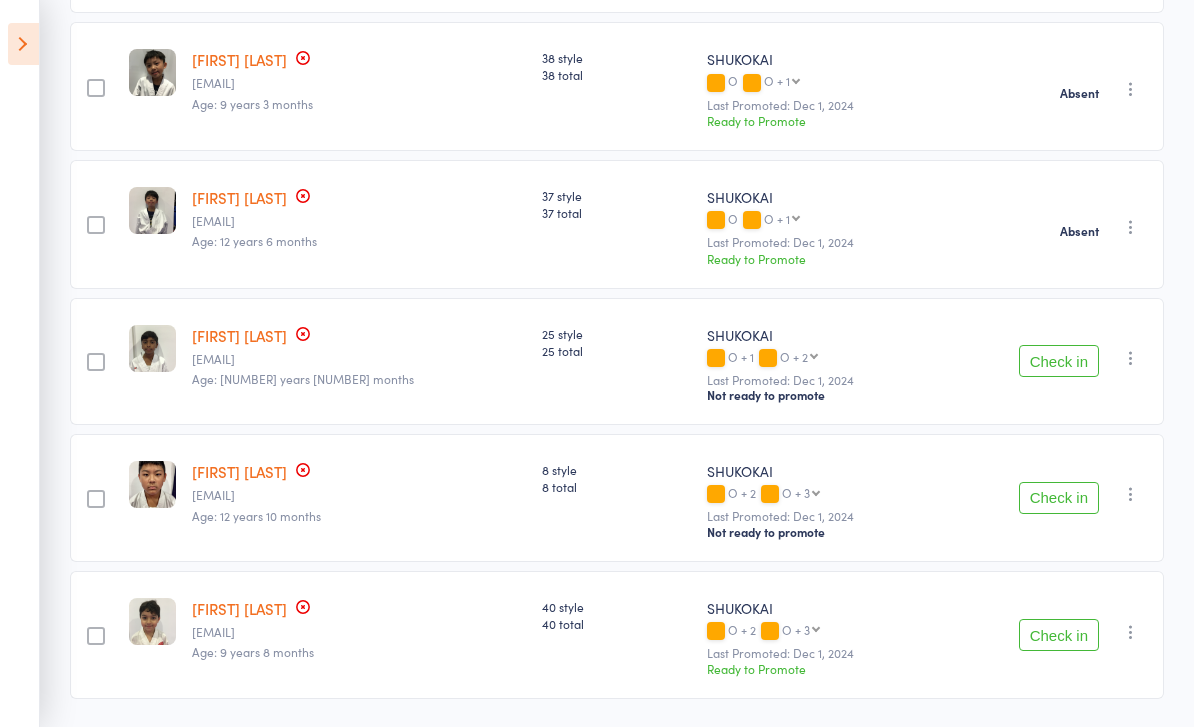 click at bounding box center (1131, 494) 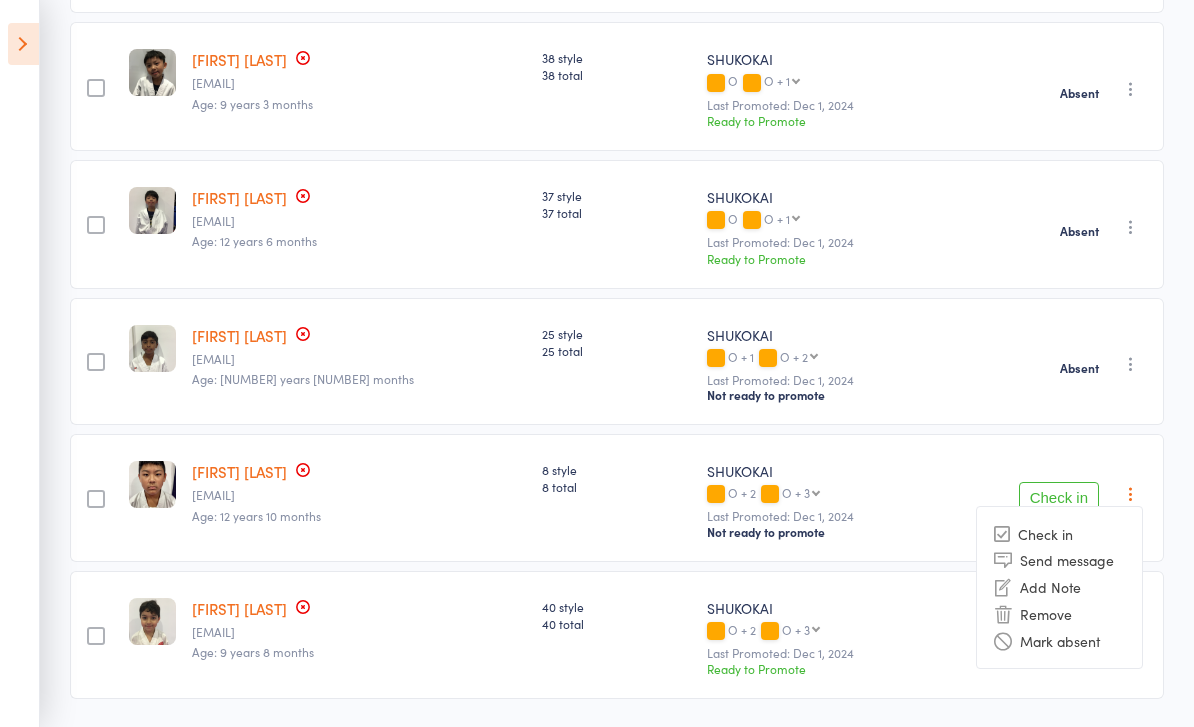 click on "Mark absent" at bounding box center [1059, 640] 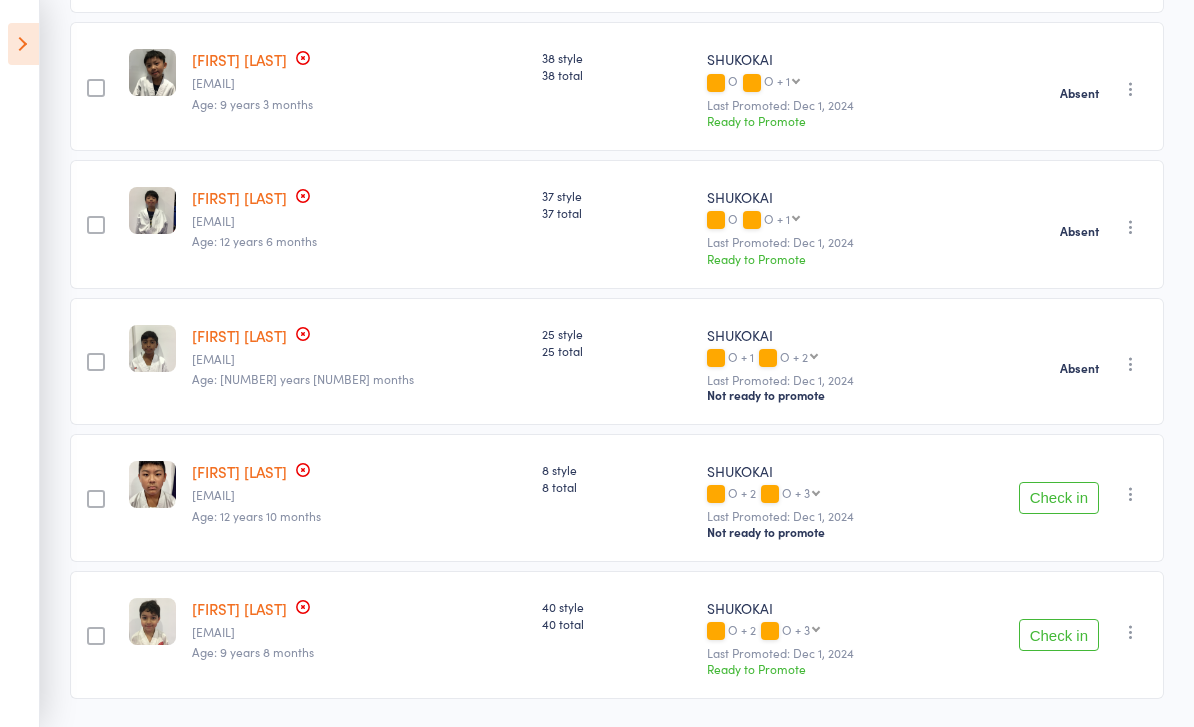 click at bounding box center (1131, 632) 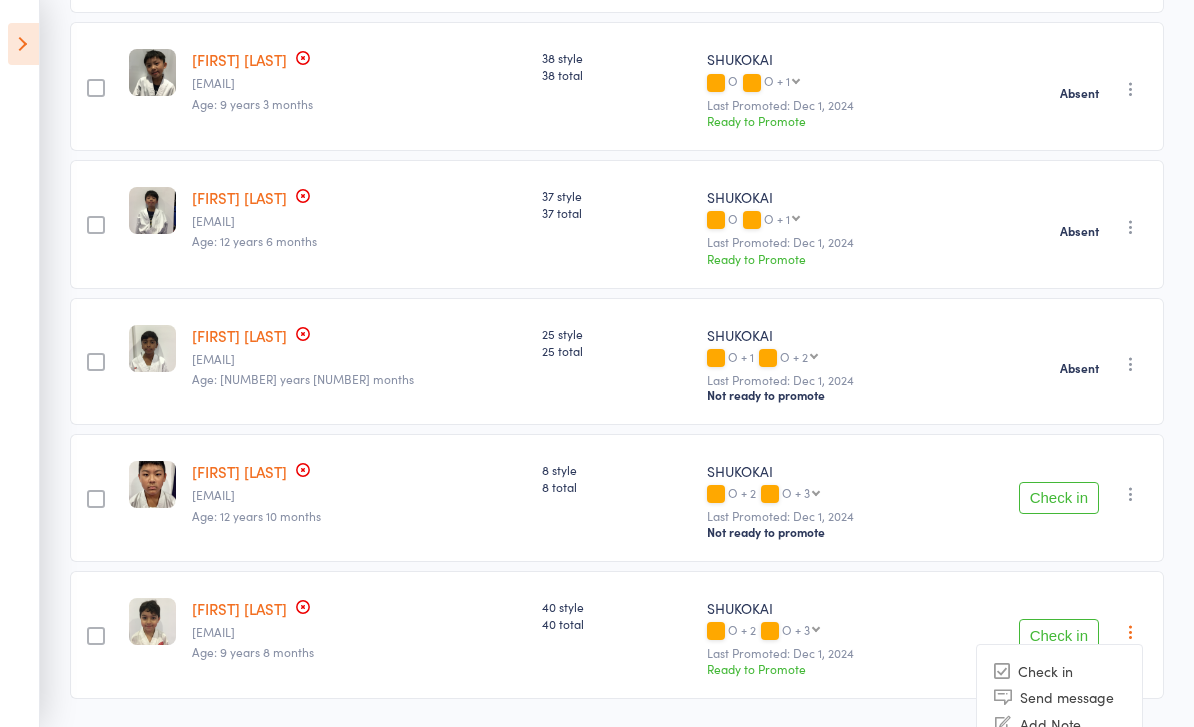 click on "Mark absent" at bounding box center (1059, 778) 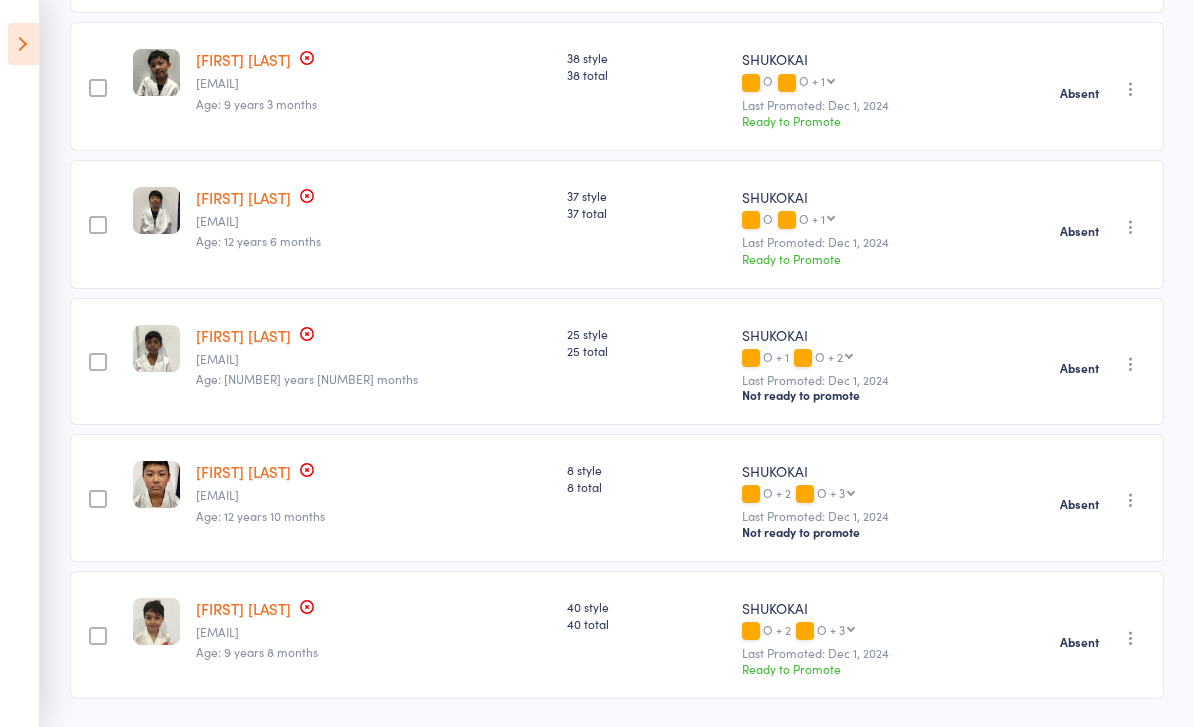 click at bounding box center (23, 44) 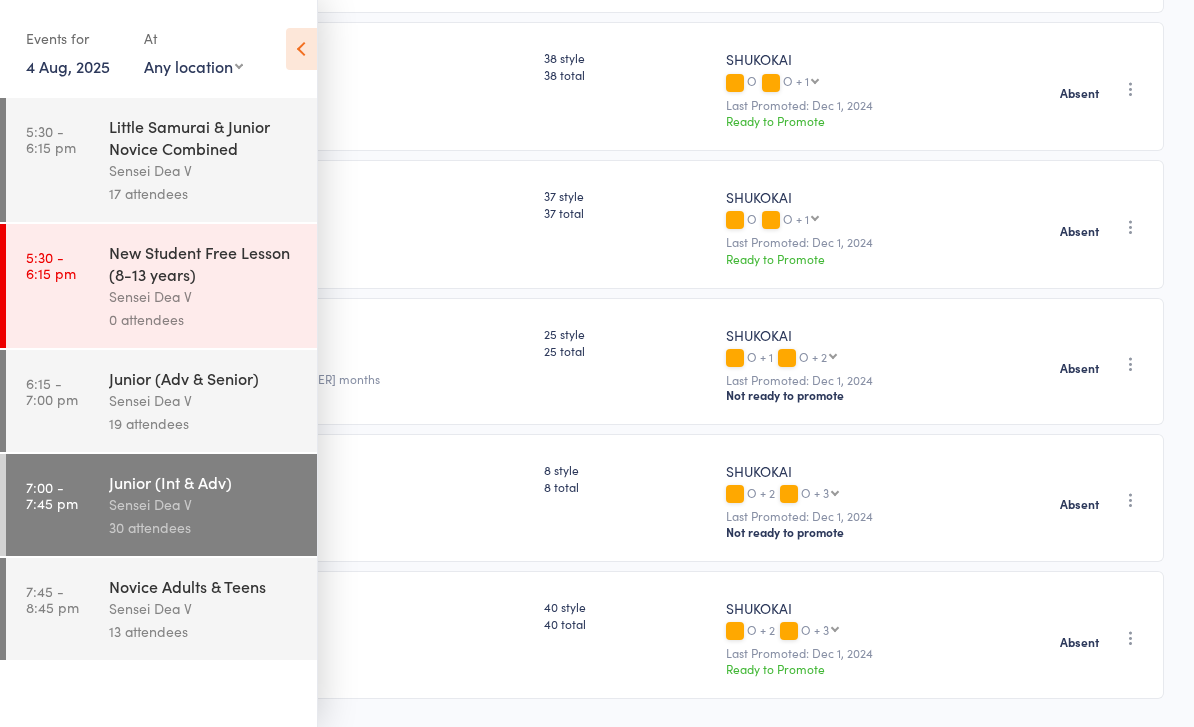 click on "19 attendees" at bounding box center [204, 423] 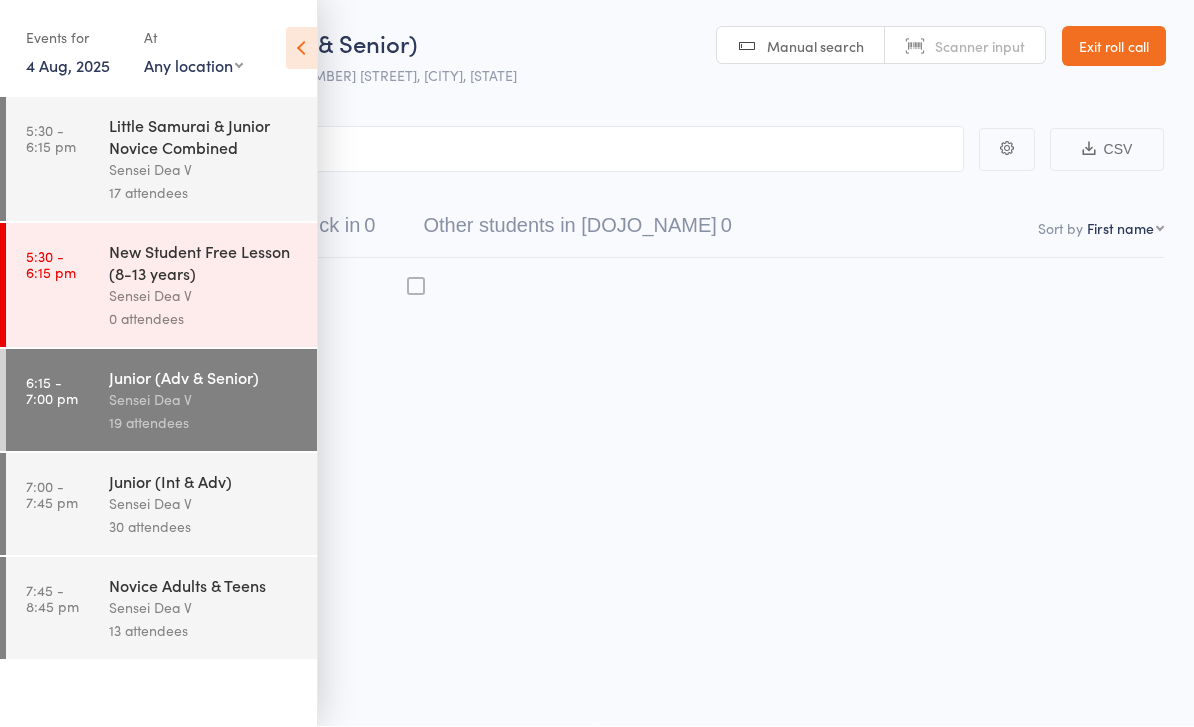 scroll, scrollTop: 14, scrollLeft: 0, axis: vertical 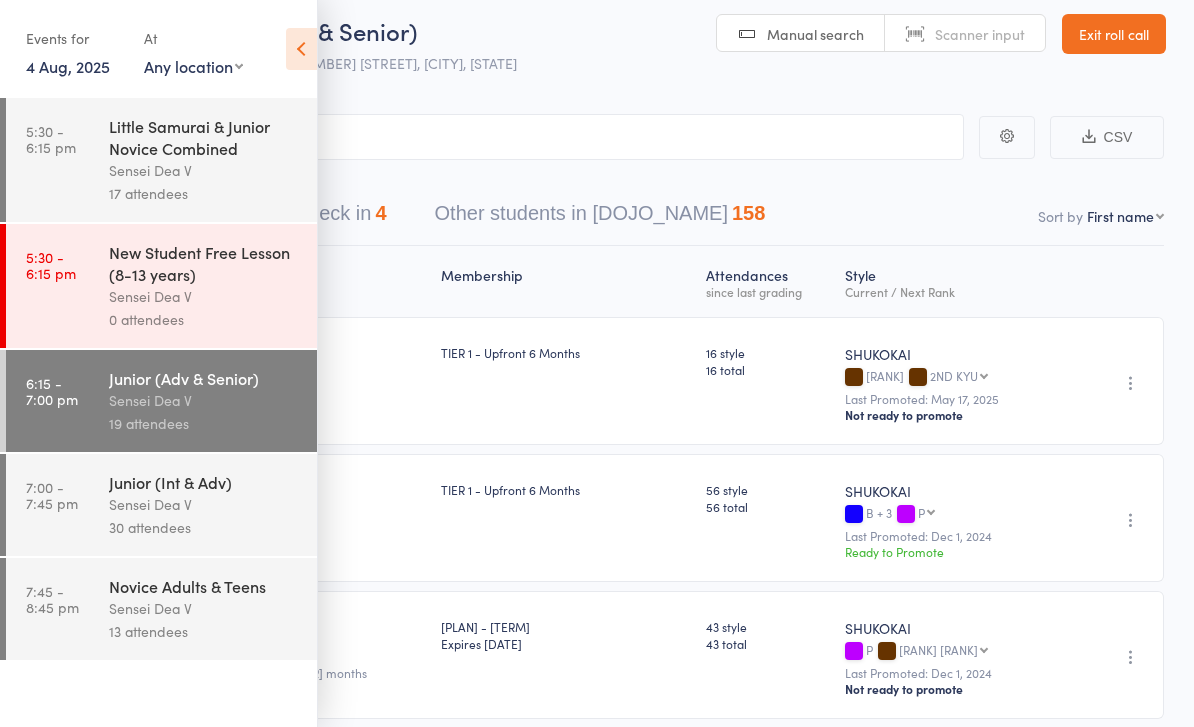 click at bounding box center (301, 49) 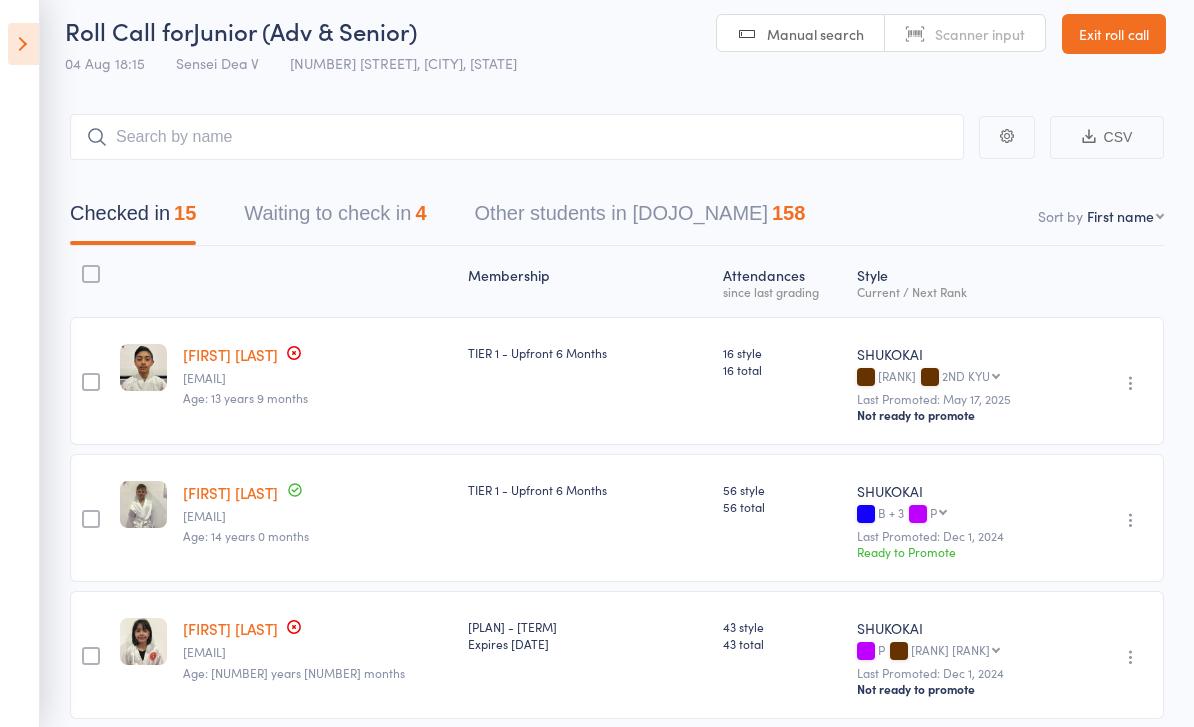 click on "Waiting to check in  4" at bounding box center [335, 218] 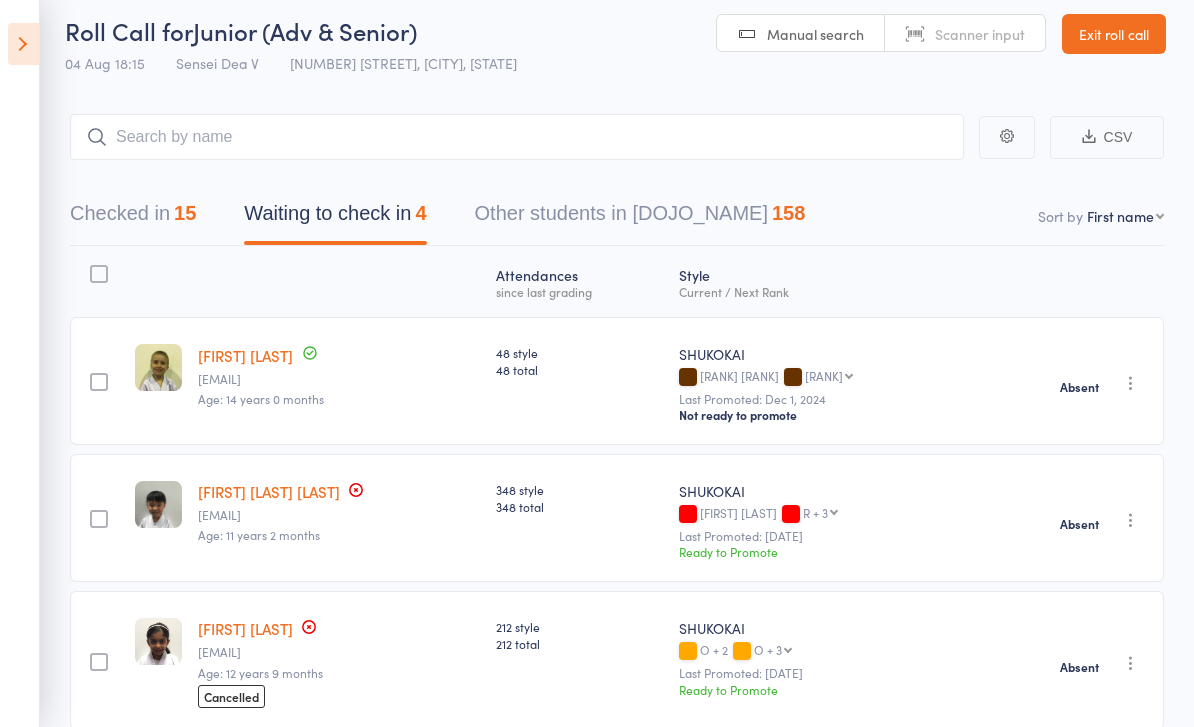 click on "Checked in  15" at bounding box center (133, 218) 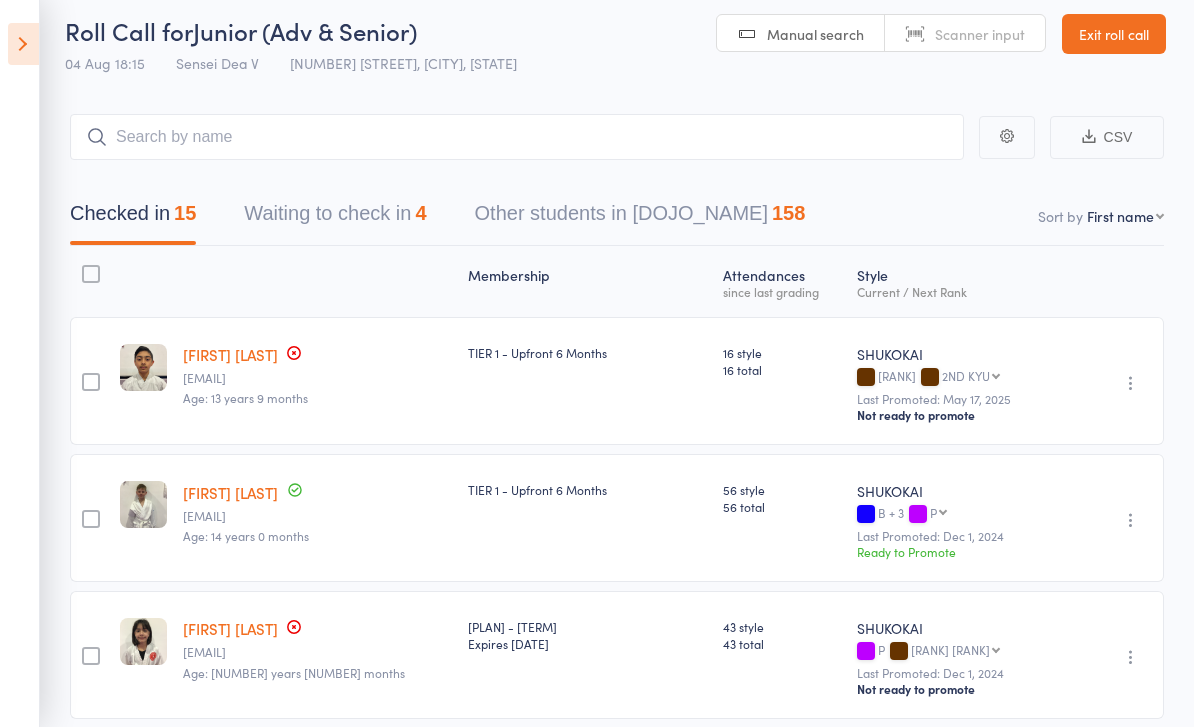 click at bounding box center [23, 44] 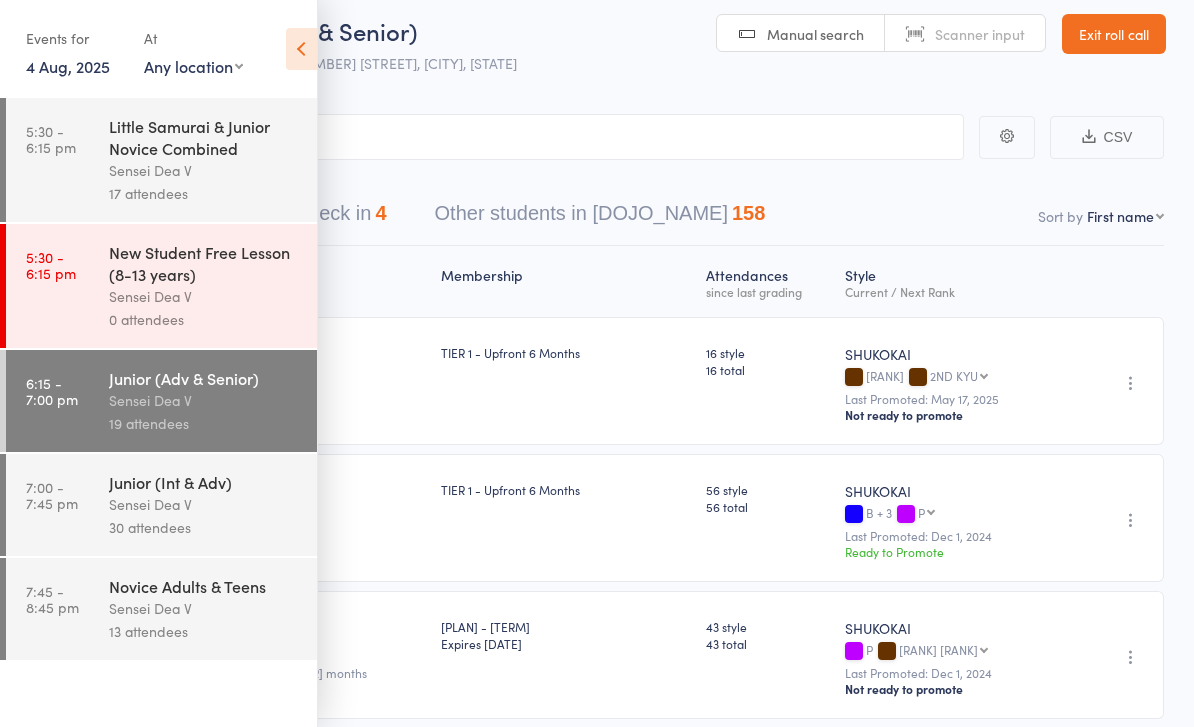 click on "13 attendees" at bounding box center (204, 631) 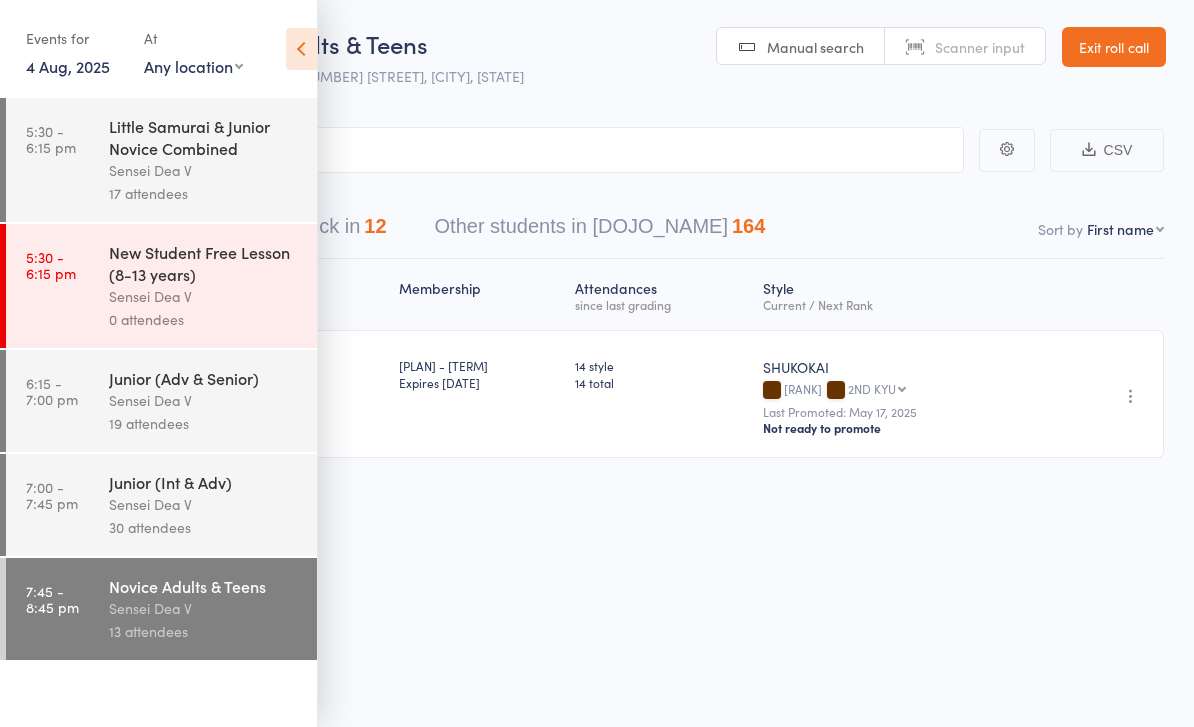 click at bounding box center (301, 49) 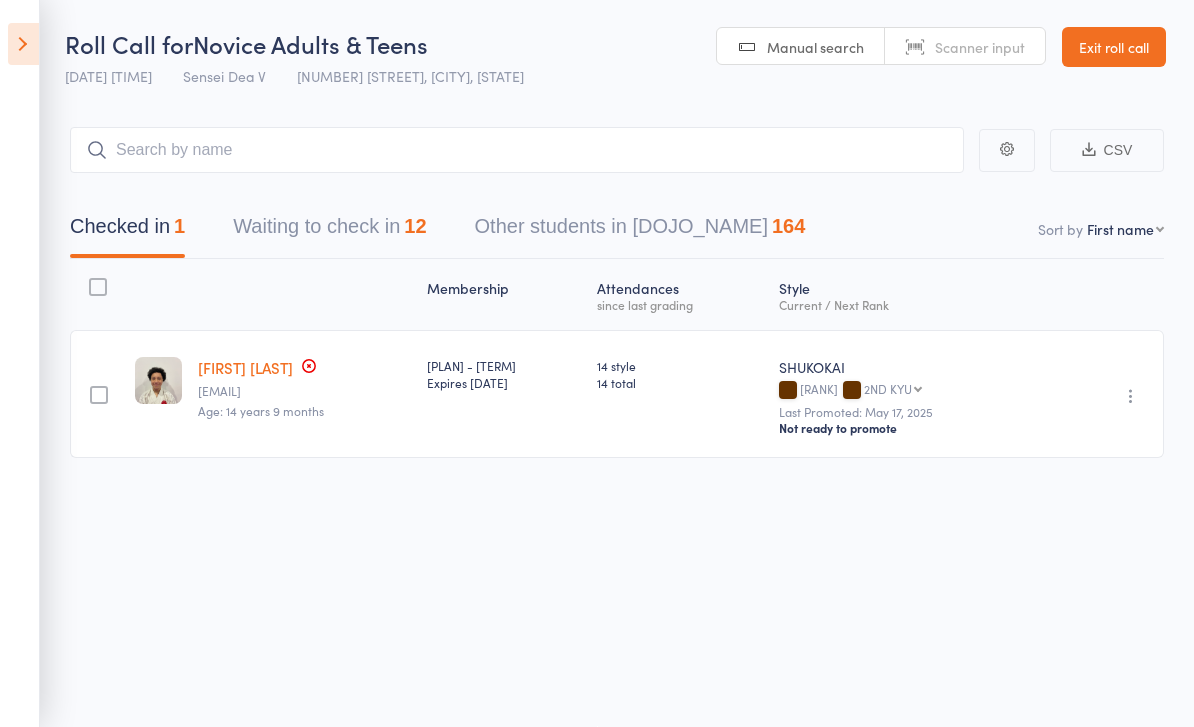 click at bounding box center [23, 44] 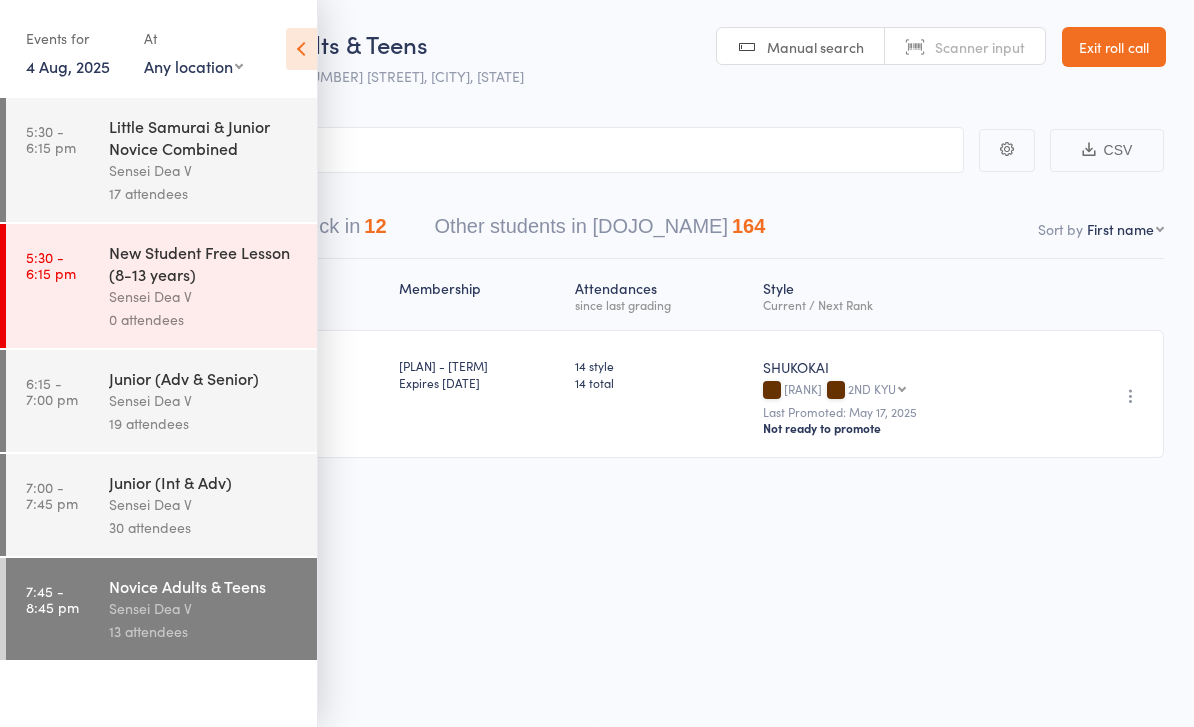 click on "Events for 4 Aug, 2025 4 Aug, 2025
August 2025
Sun Mon Tue Wed Thu Fri Sat
31
27
28
29
30
31
01
02
32
03
04
05
06
07
08
09
33
10
11
12
13
14
15
16
34
17
18
19
20
21
22
23
35
24
25
26
27
28
29
30" at bounding box center (158, 50) 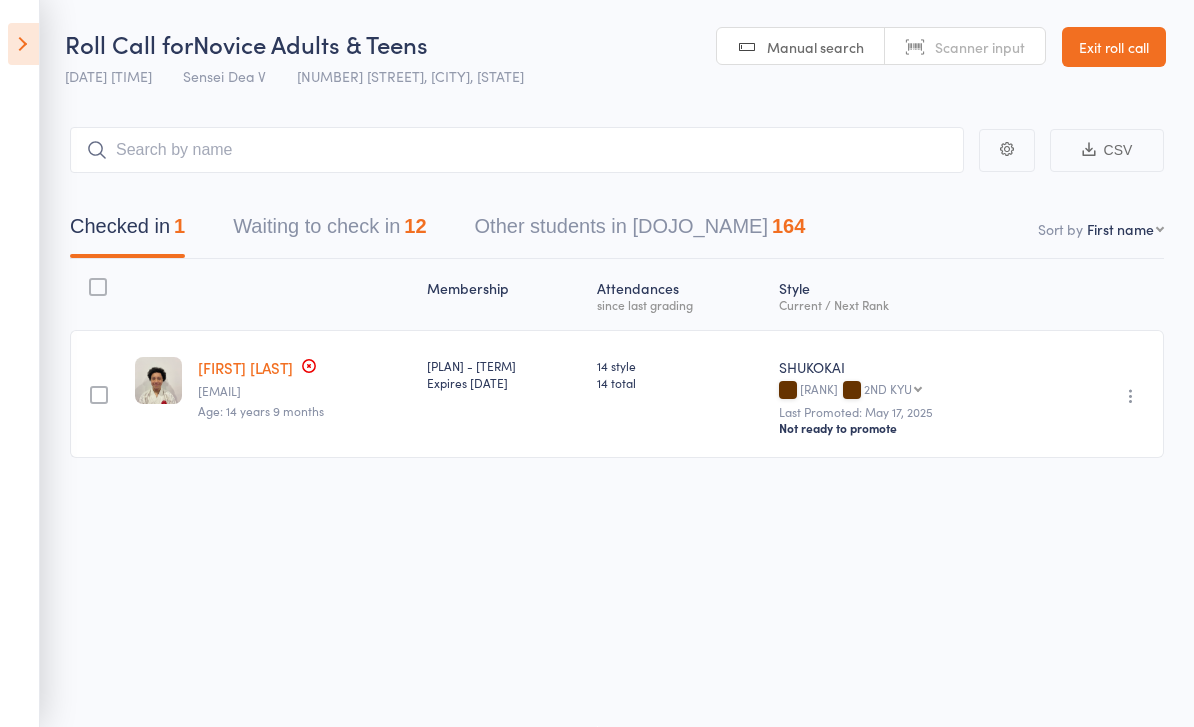 click on "Waiting to check in  12" at bounding box center [329, 231] 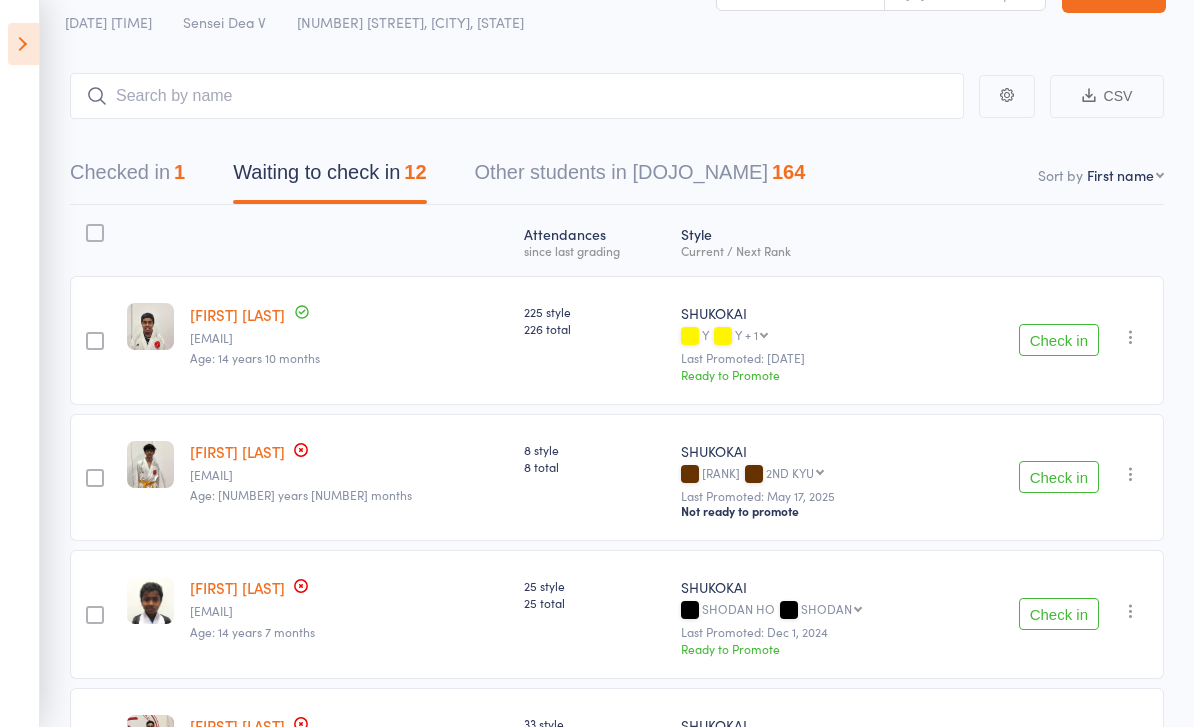 scroll, scrollTop: 57, scrollLeft: 0, axis: vertical 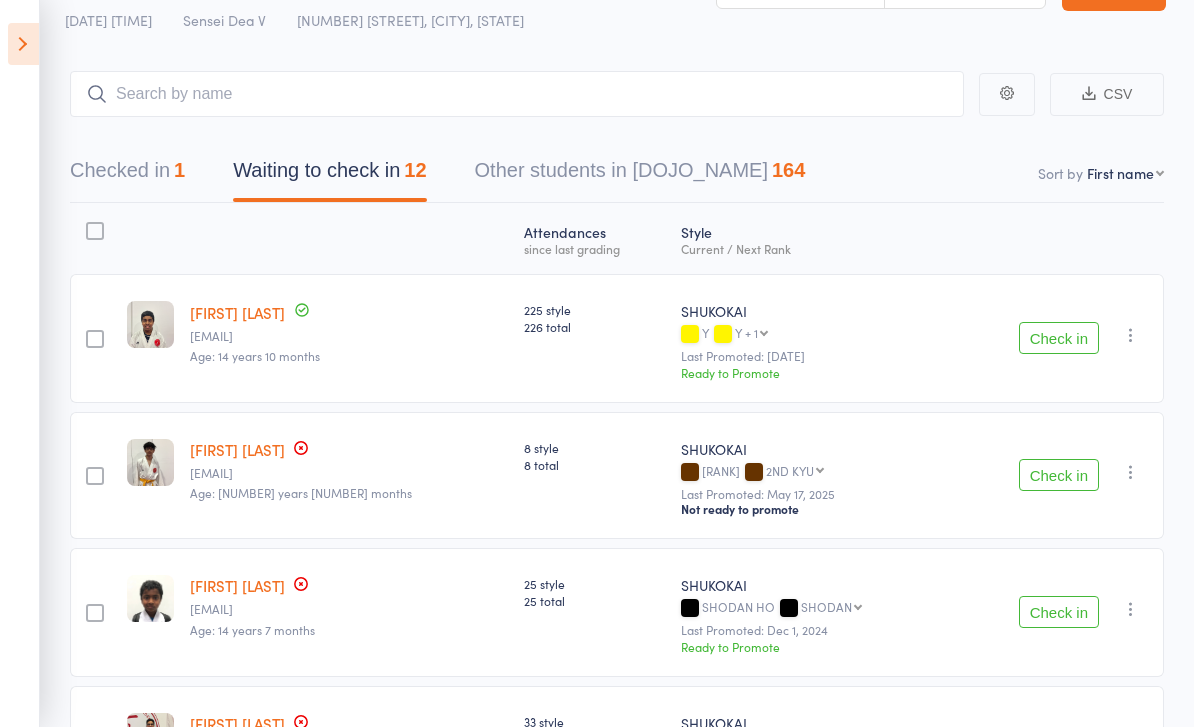 click on "Check in" at bounding box center (1059, 338) 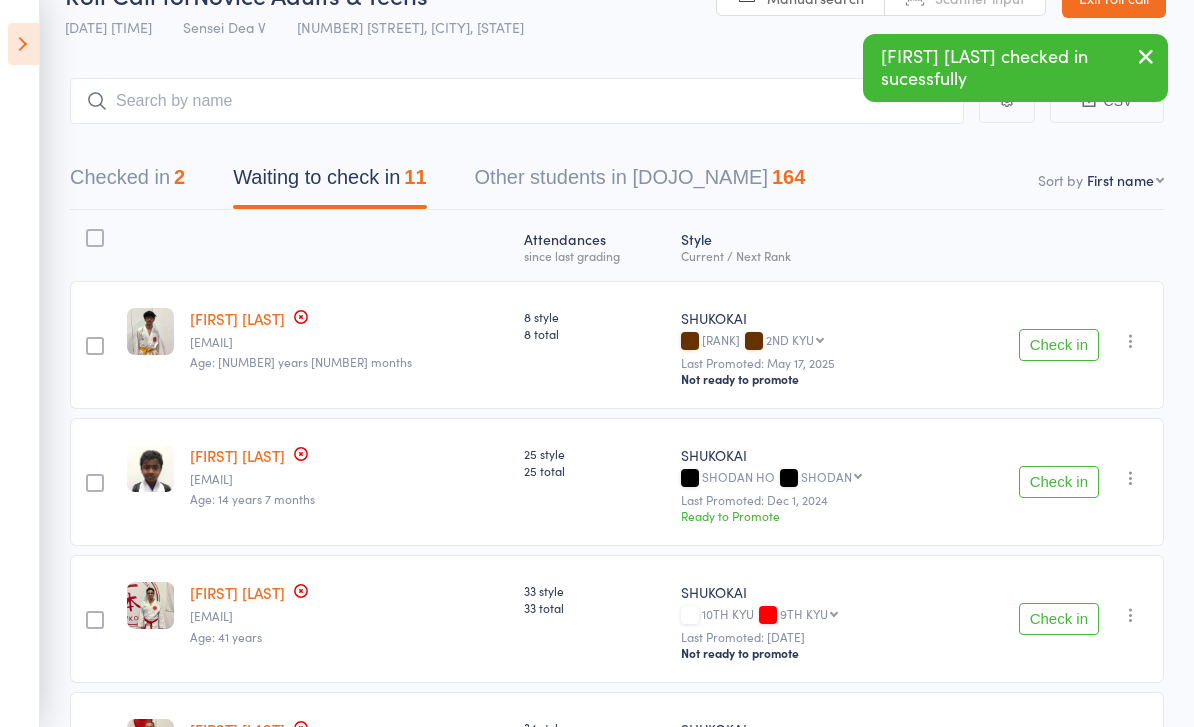scroll, scrollTop: 48, scrollLeft: 0, axis: vertical 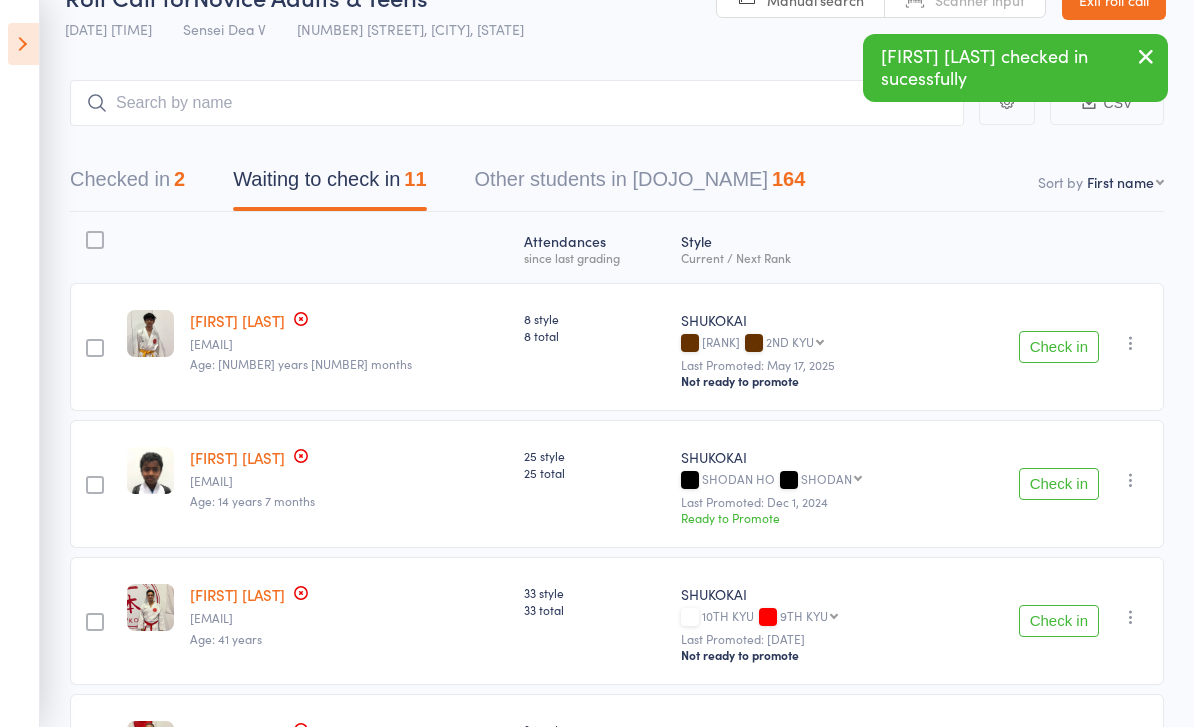 click on "Check in" at bounding box center [1059, 484] 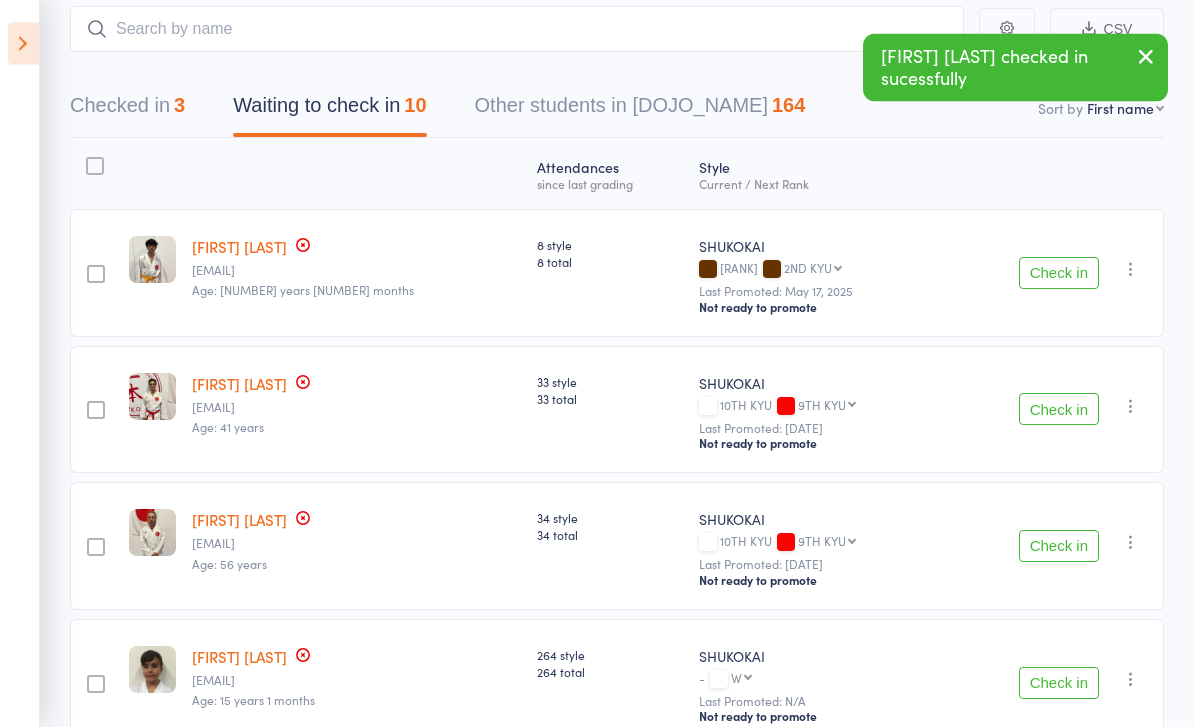 scroll, scrollTop: 122, scrollLeft: 0, axis: vertical 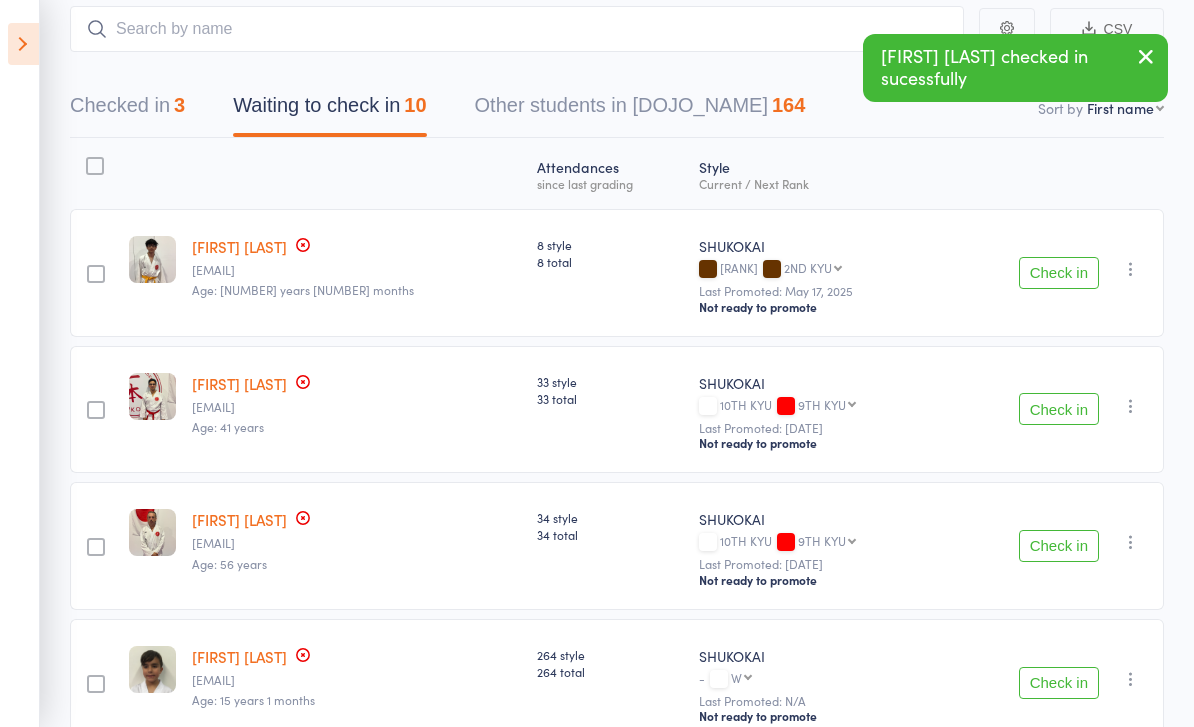 click on "Check in" at bounding box center [1059, 546] 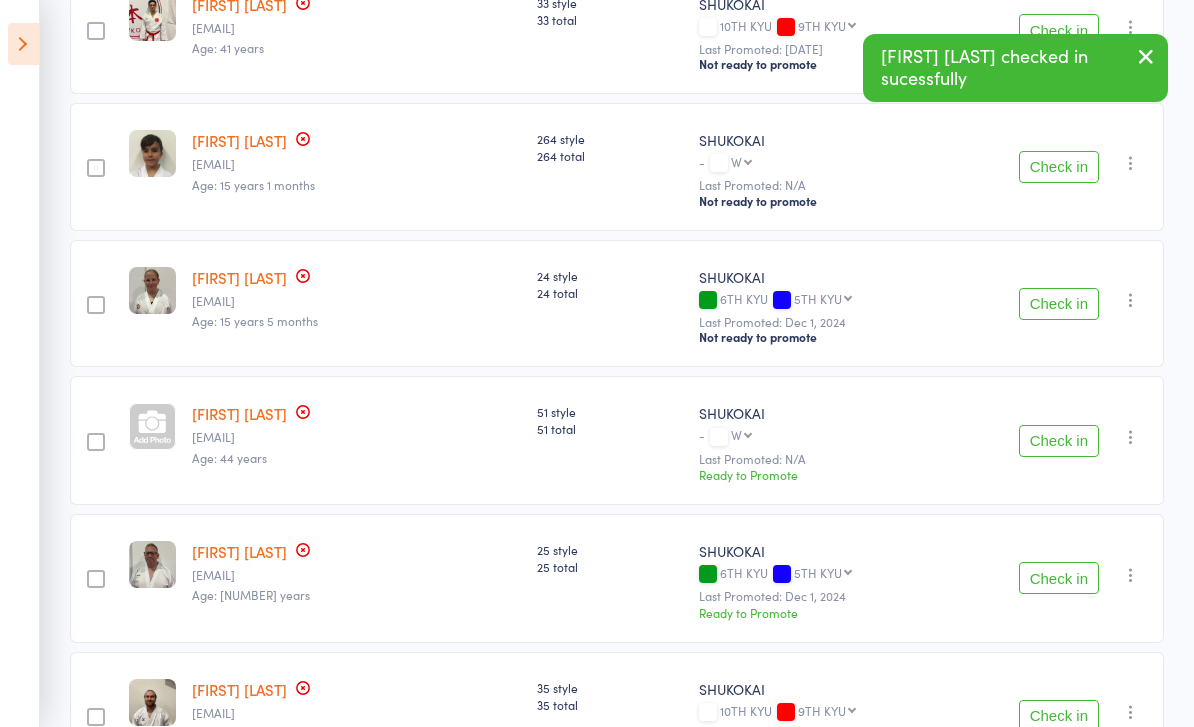 click on "Check in Check in Send message Add Note Remove Mark absent" at bounding box center [1053, 578] 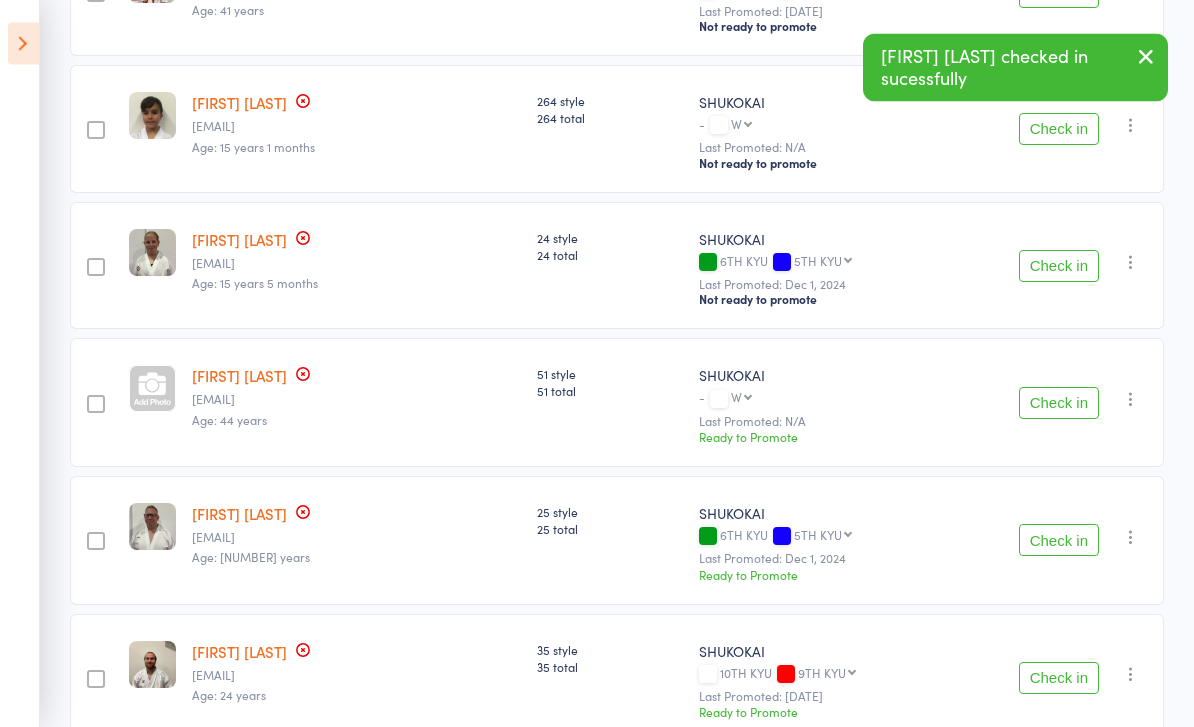 scroll, scrollTop: 539, scrollLeft: 0, axis: vertical 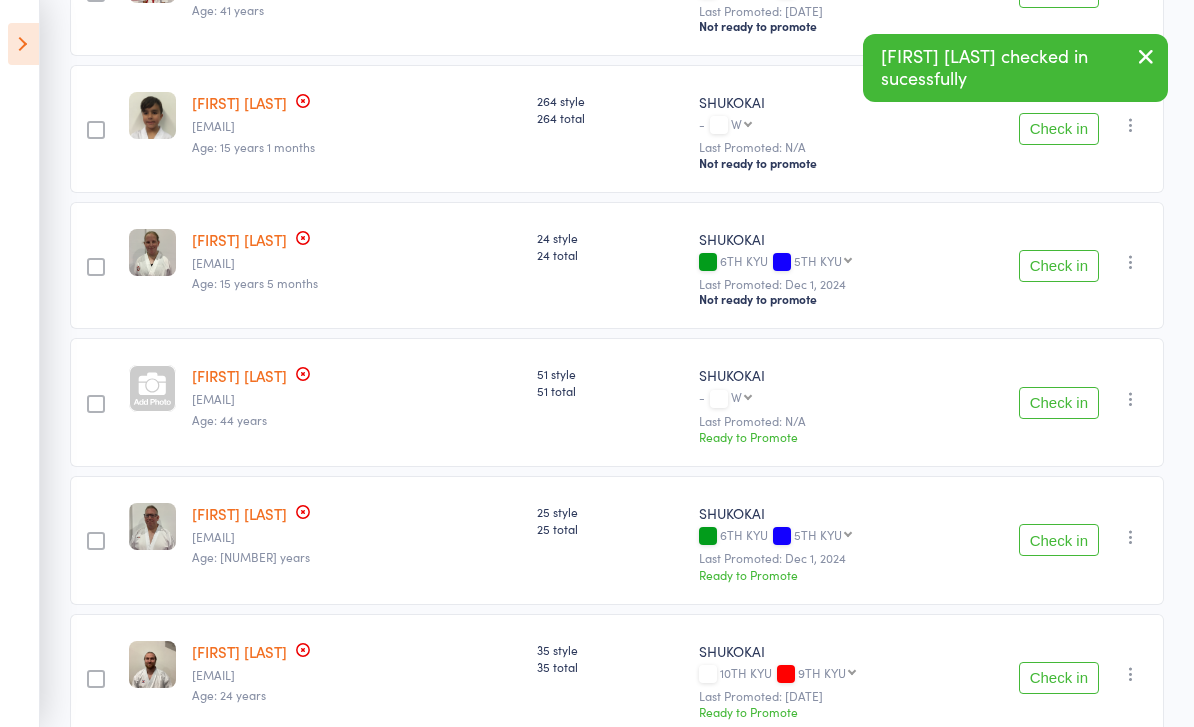 click on "Check in" at bounding box center [1059, 540] 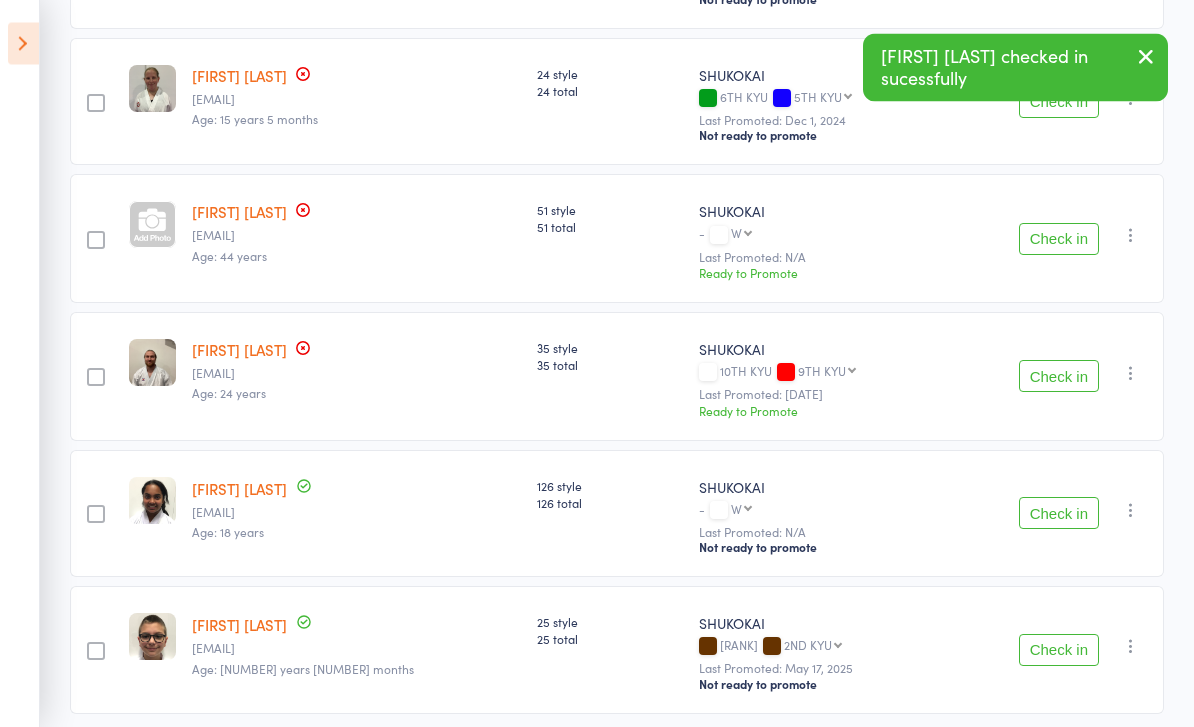scroll, scrollTop: 721, scrollLeft: 0, axis: vertical 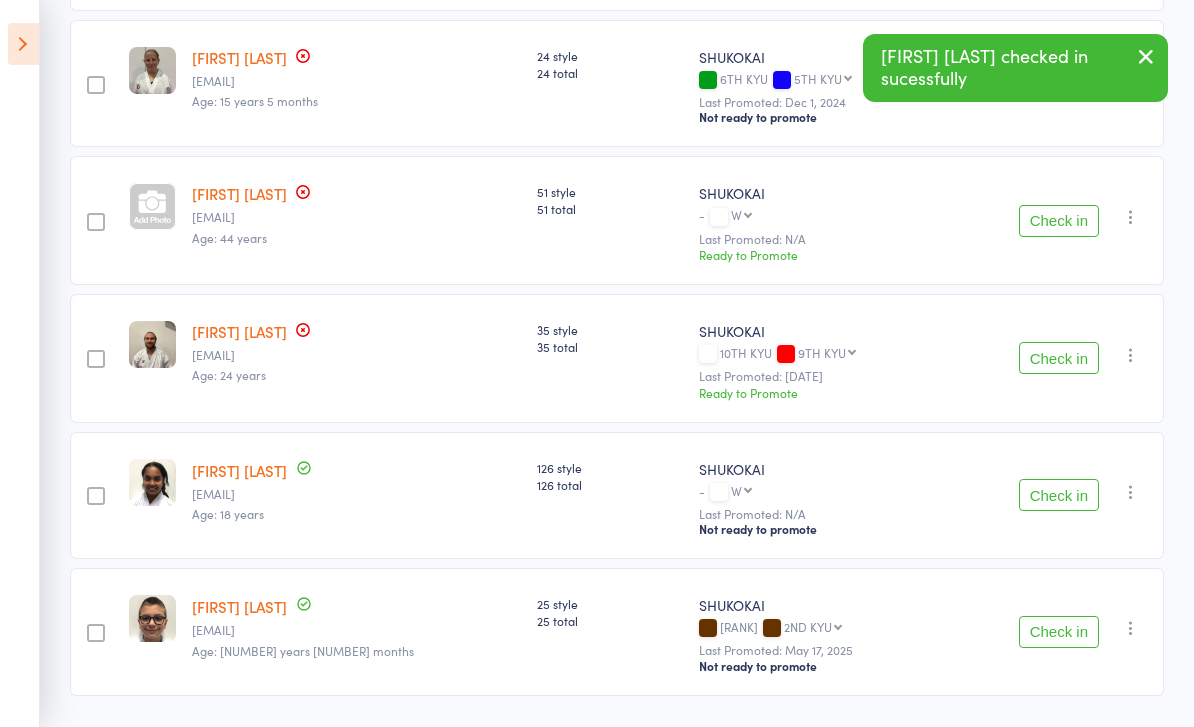 click on "Check in" at bounding box center [1059, 632] 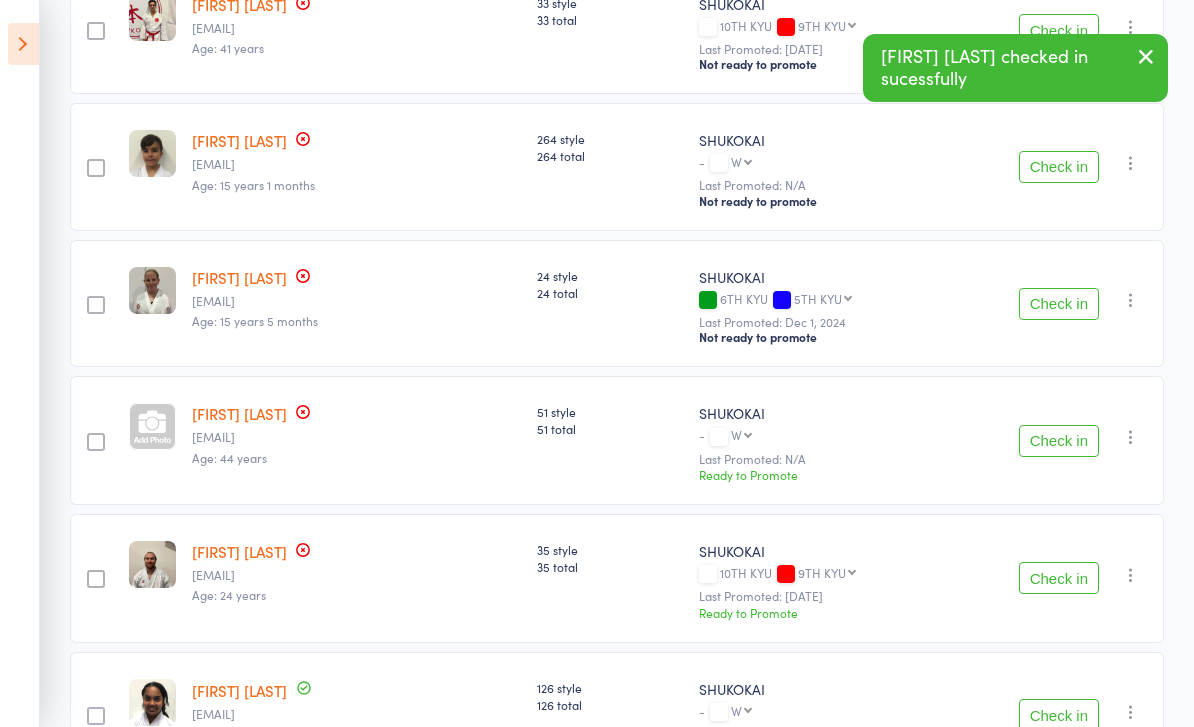 click on "Check in" at bounding box center (1059, 304) 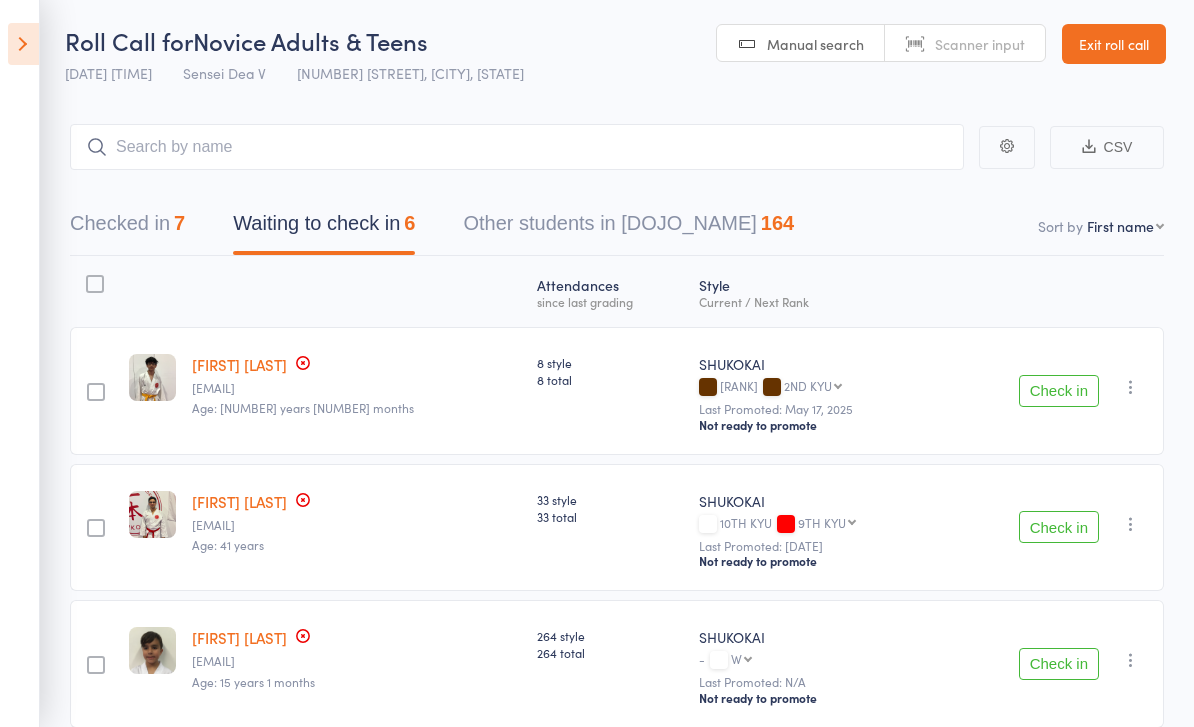 scroll, scrollTop: 0, scrollLeft: 0, axis: both 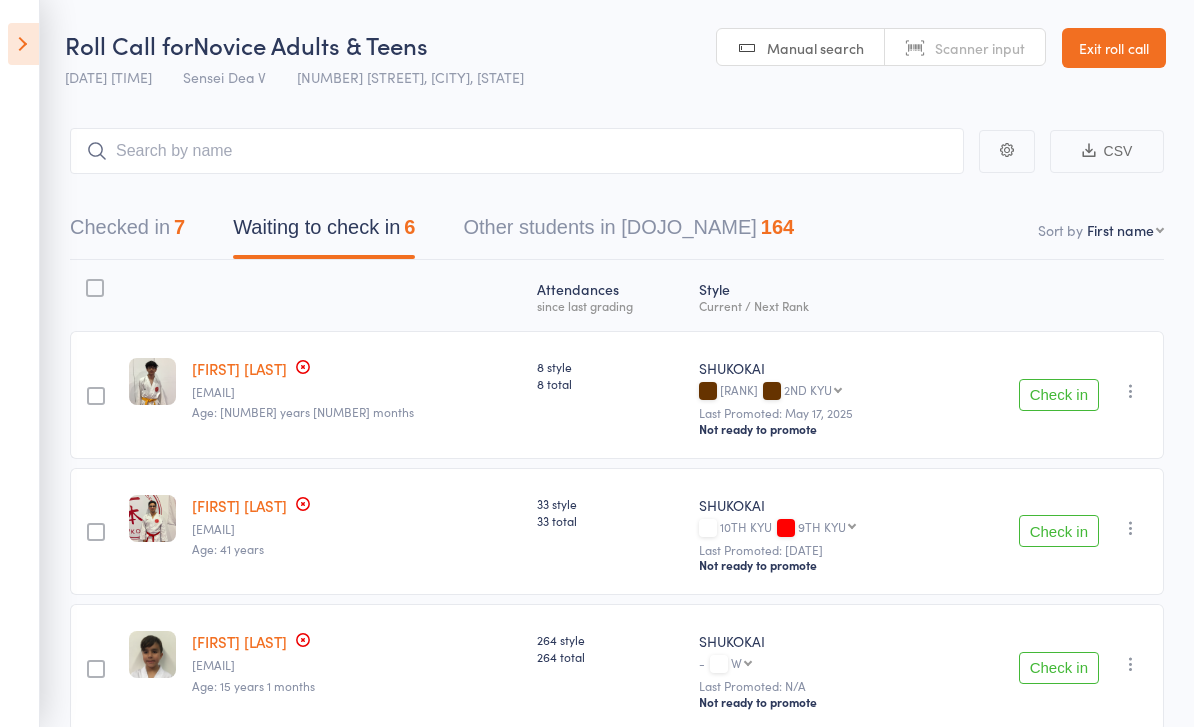 click on "Checked in  7" at bounding box center (127, 232) 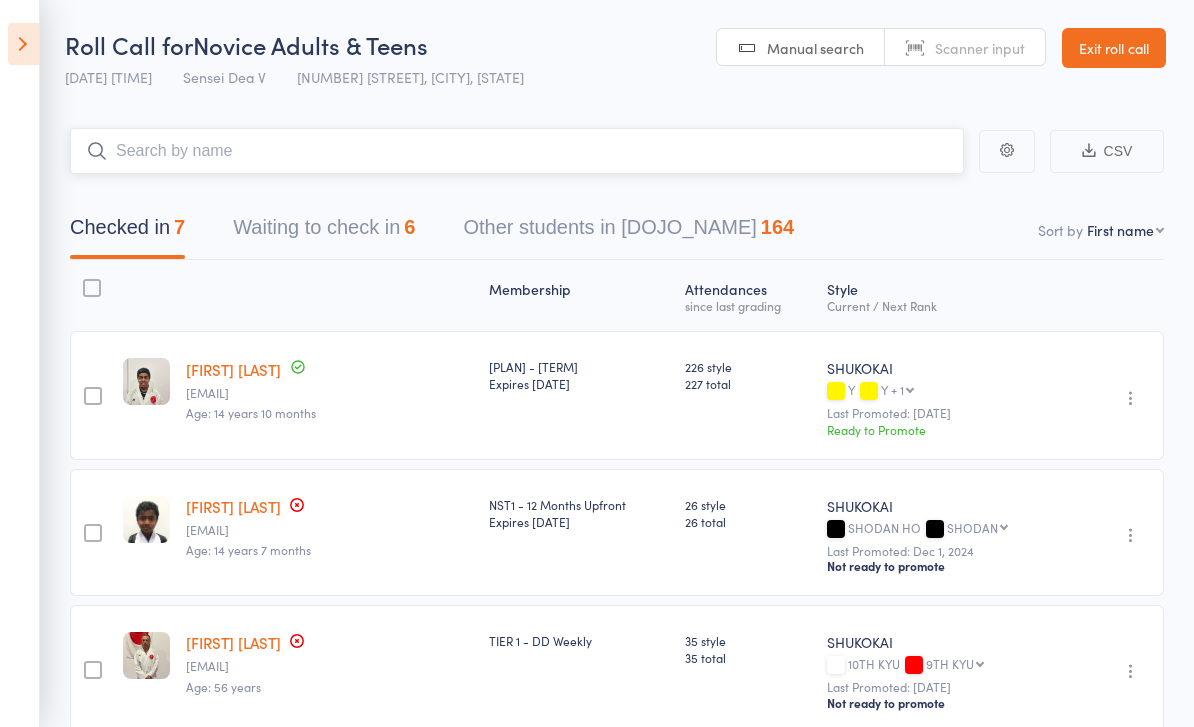 click at bounding box center (517, 151) 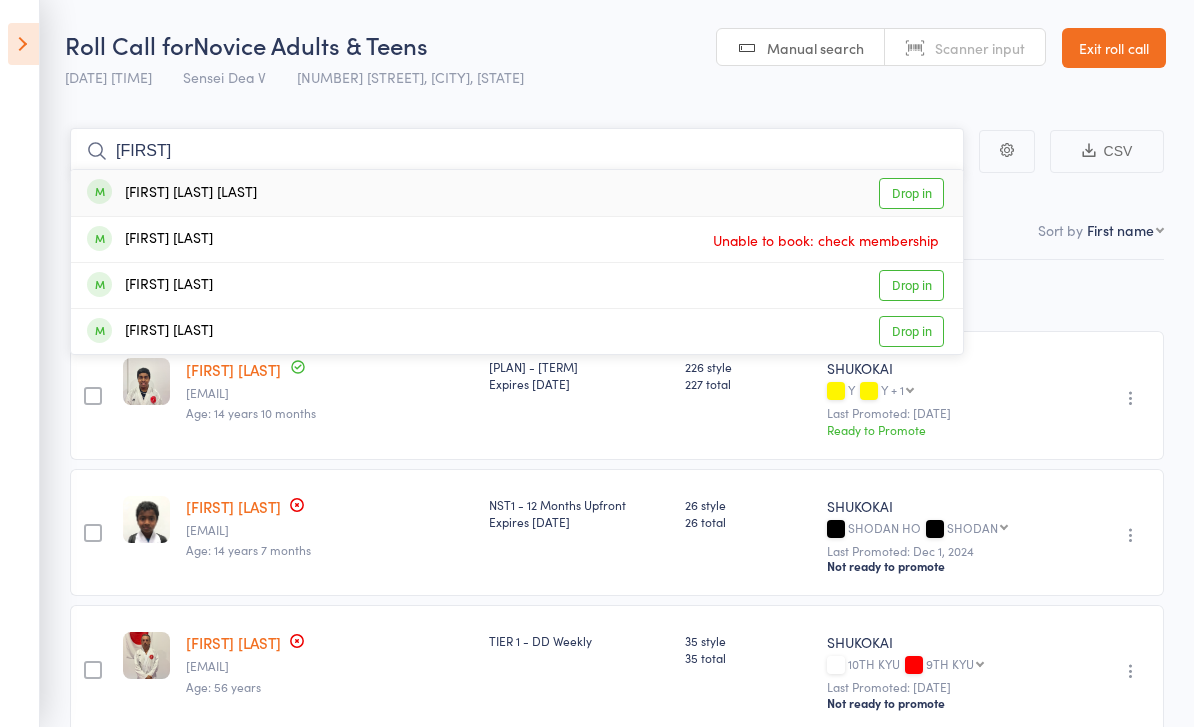 type on "[FIRST]" 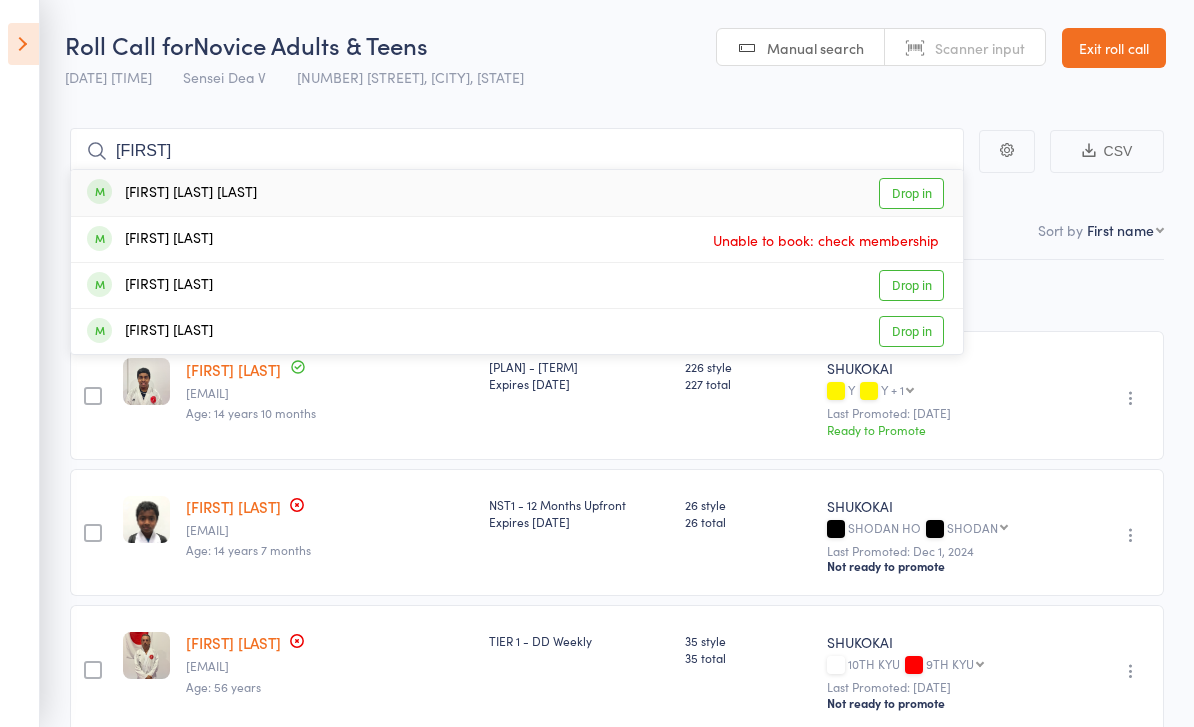 click on "Drop in" at bounding box center (911, 193) 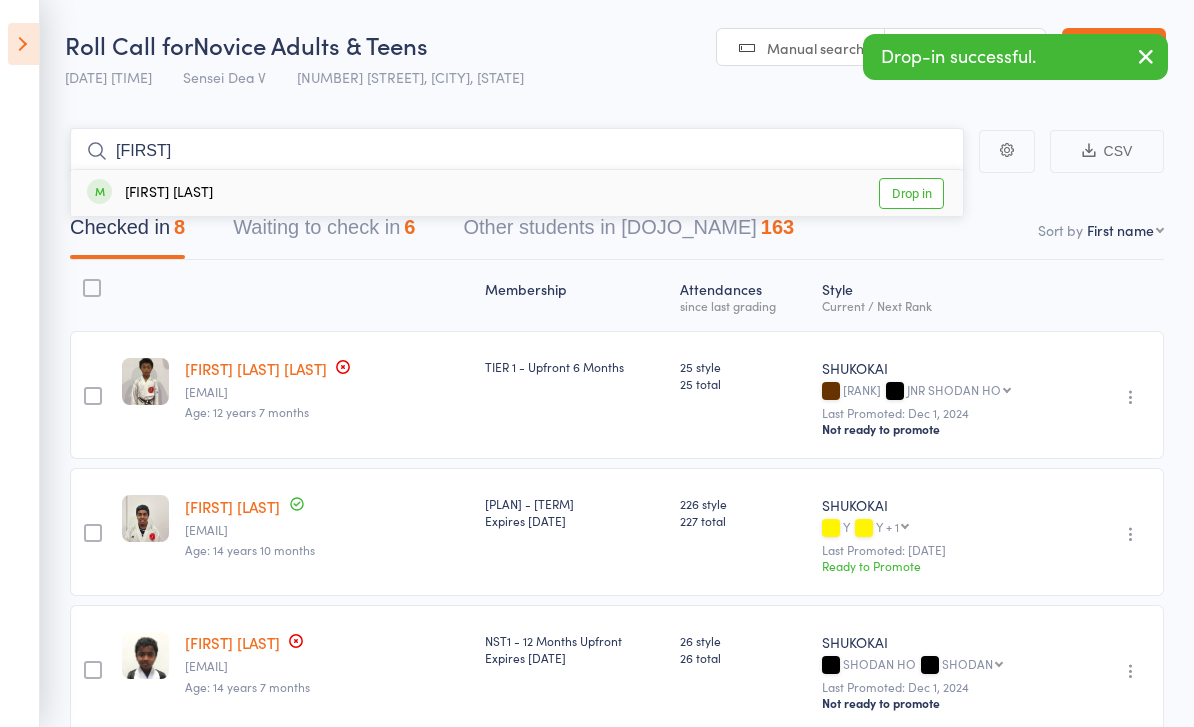 type on "[FIRST]" 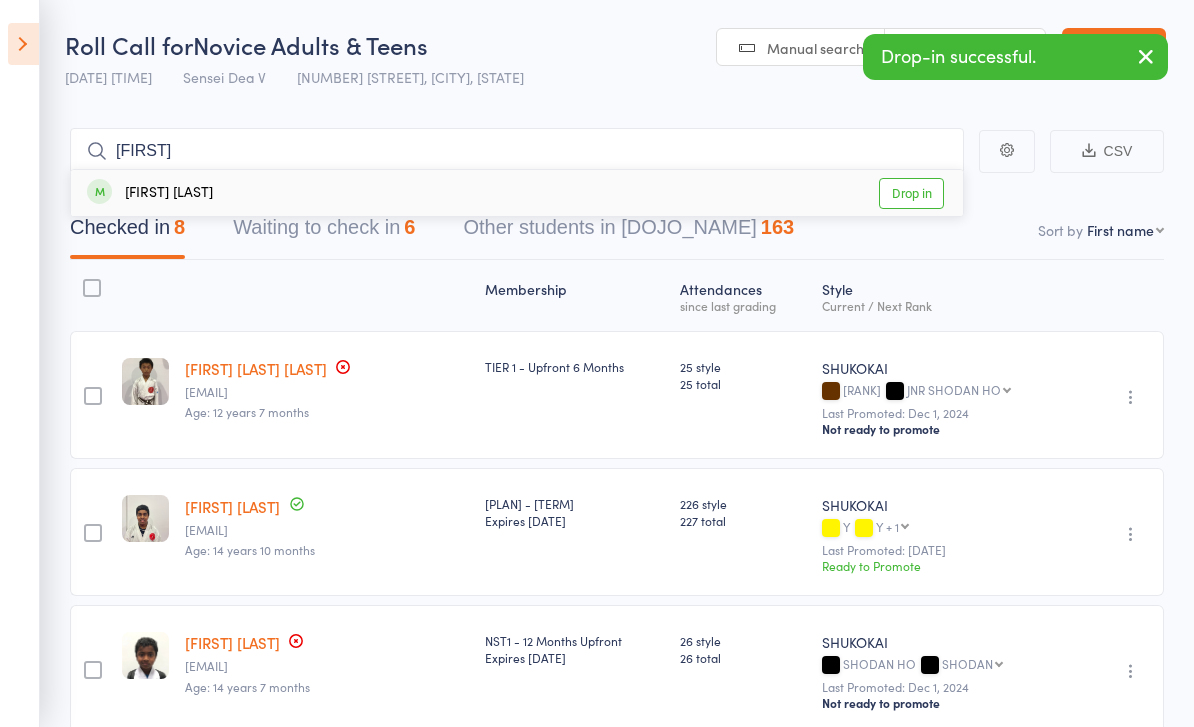 click on "Drop in" at bounding box center [911, 193] 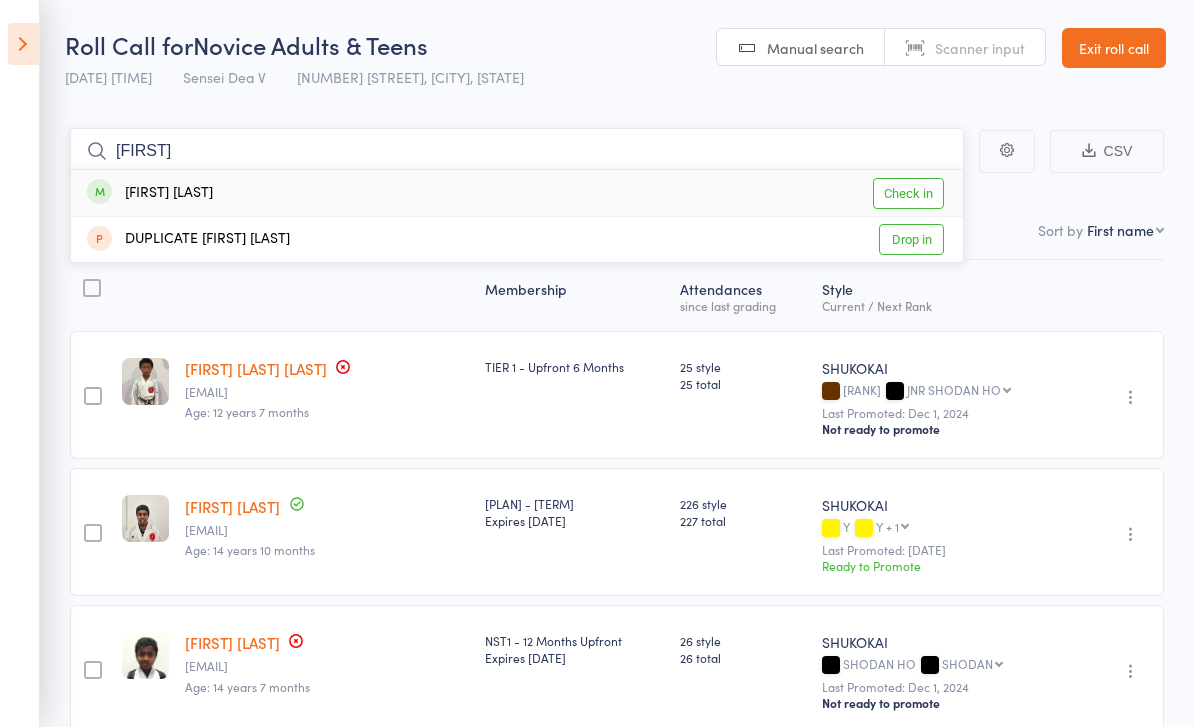 type on "[FIRST]" 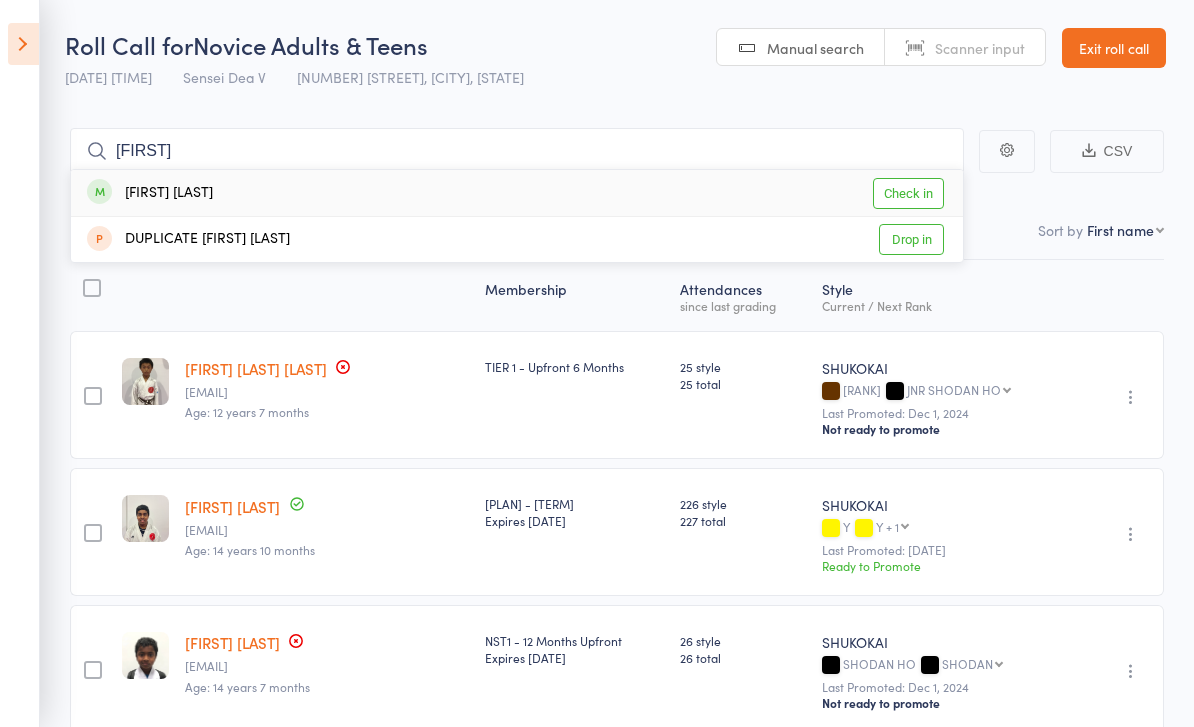 click on "Check in" at bounding box center [908, 193] 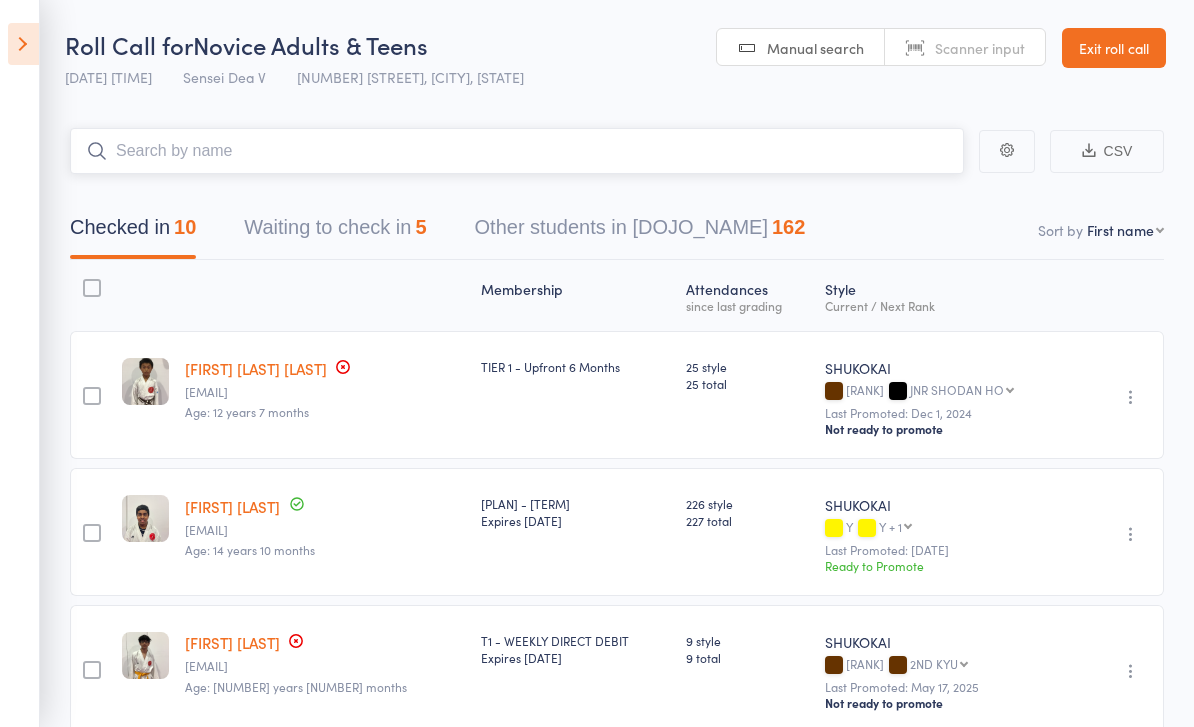click at bounding box center (517, 151) 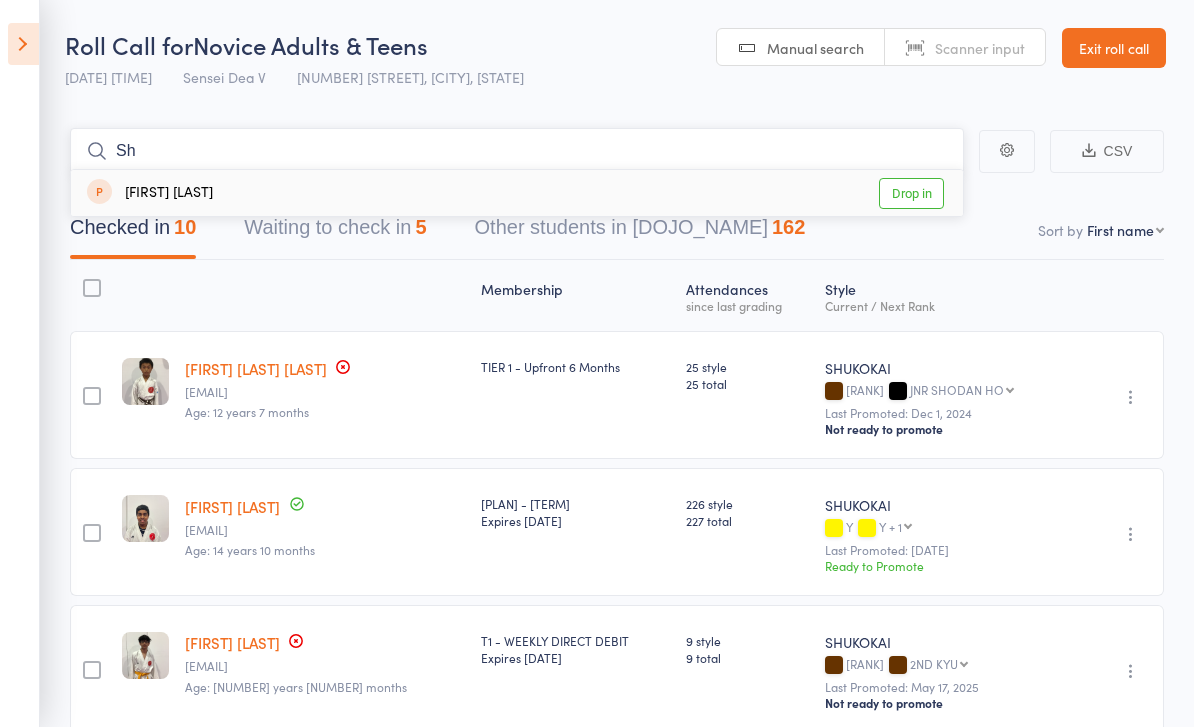 type on "S" 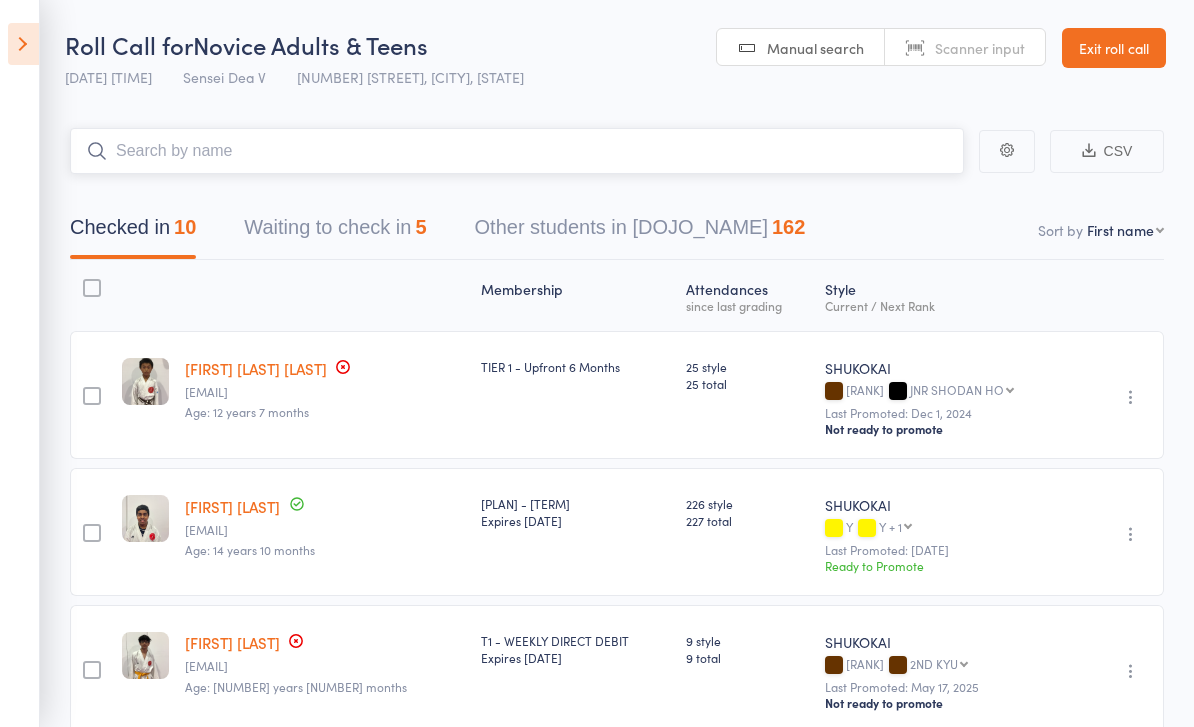 click on "Waiting to check in  5" at bounding box center (335, 232) 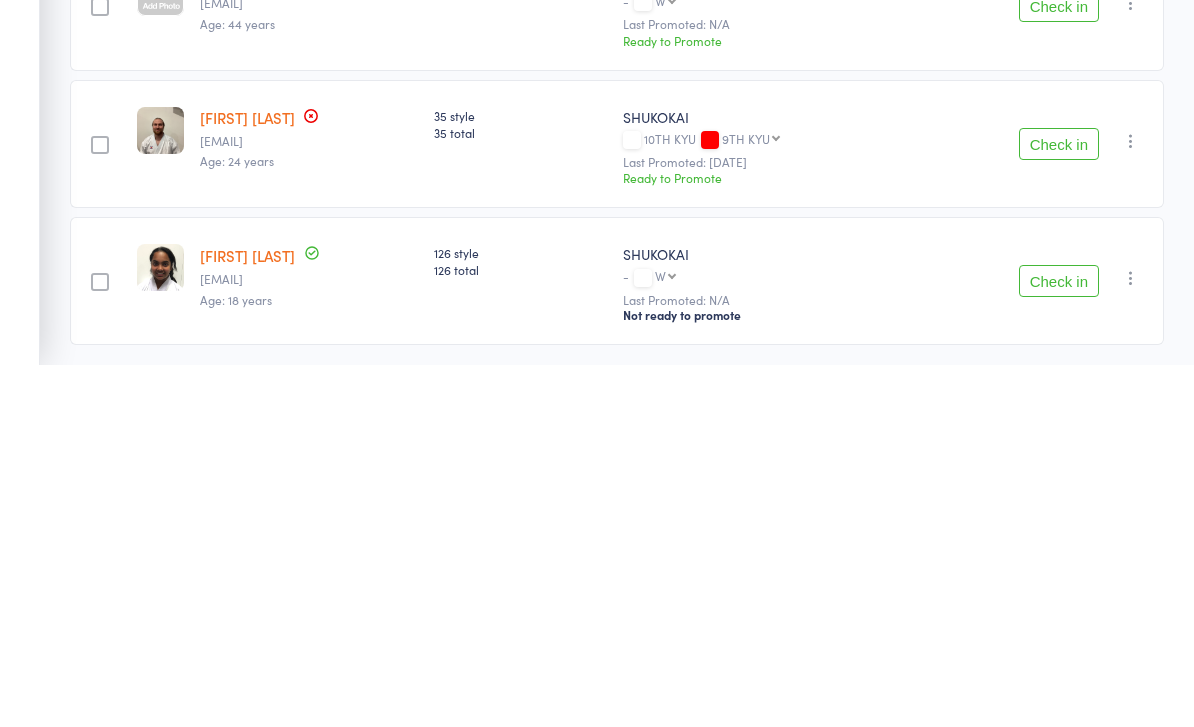 click on "Check in" at bounding box center (1059, 644) 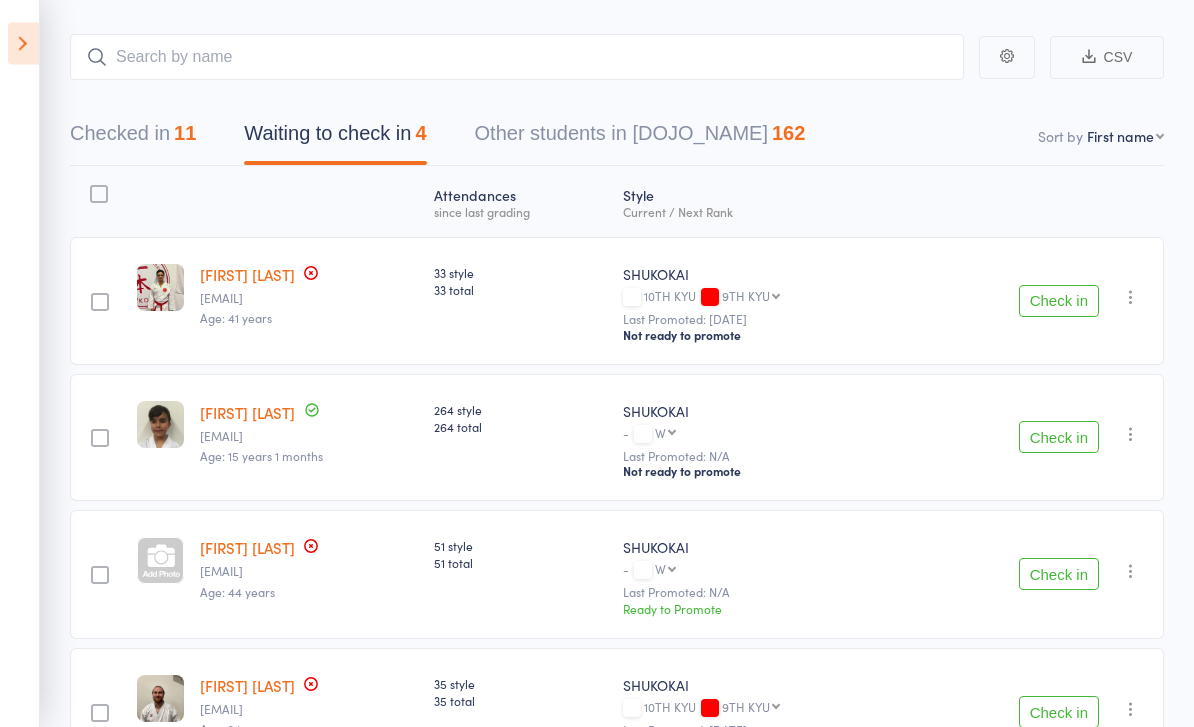 scroll, scrollTop: 55, scrollLeft: 0, axis: vertical 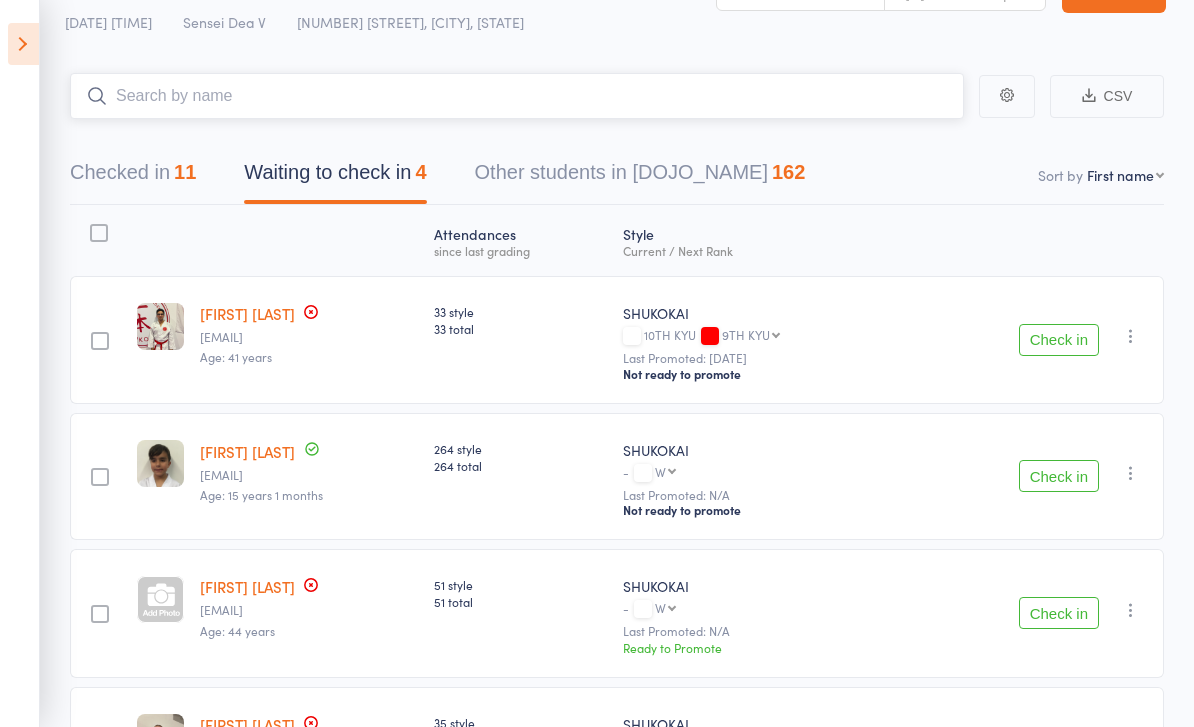 click at bounding box center [517, 96] 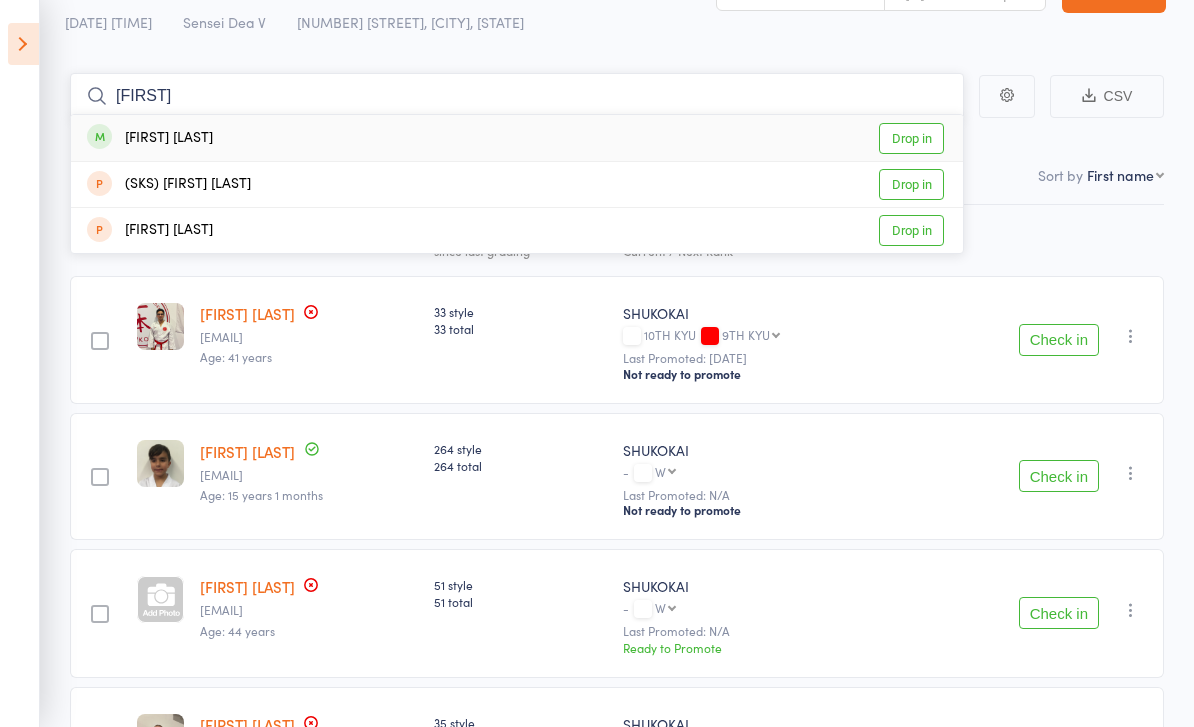 type on "[FIRST]" 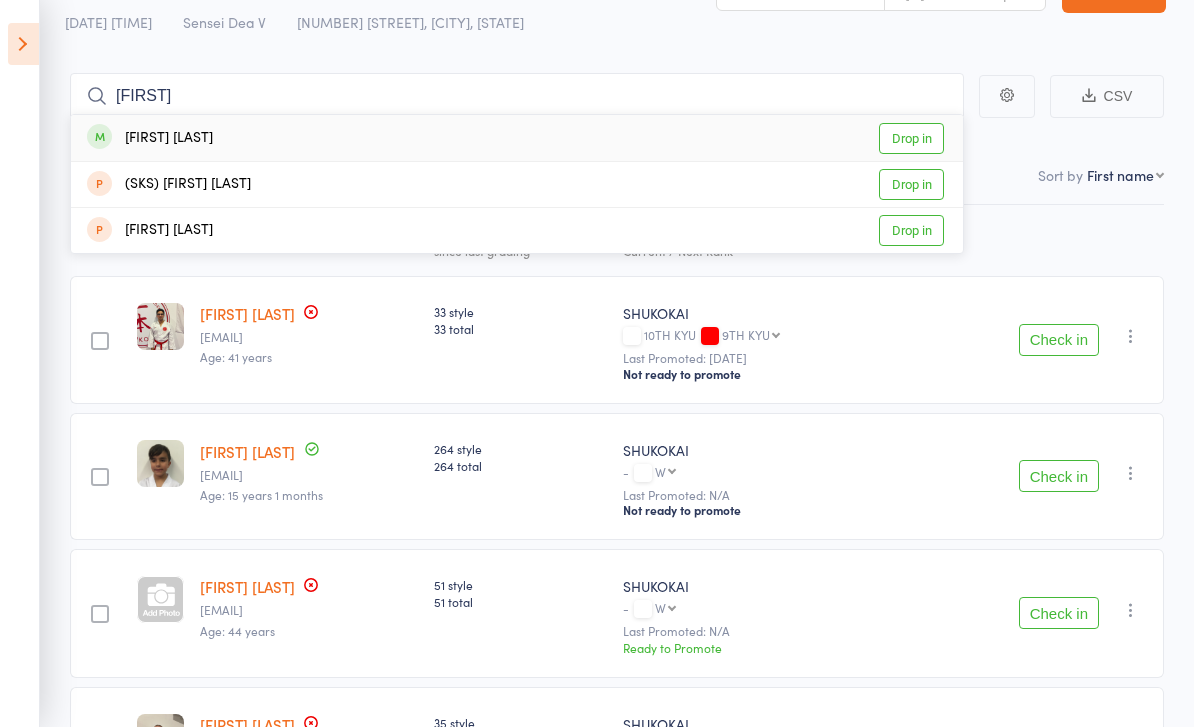 click on "Drop in" at bounding box center [911, 138] 